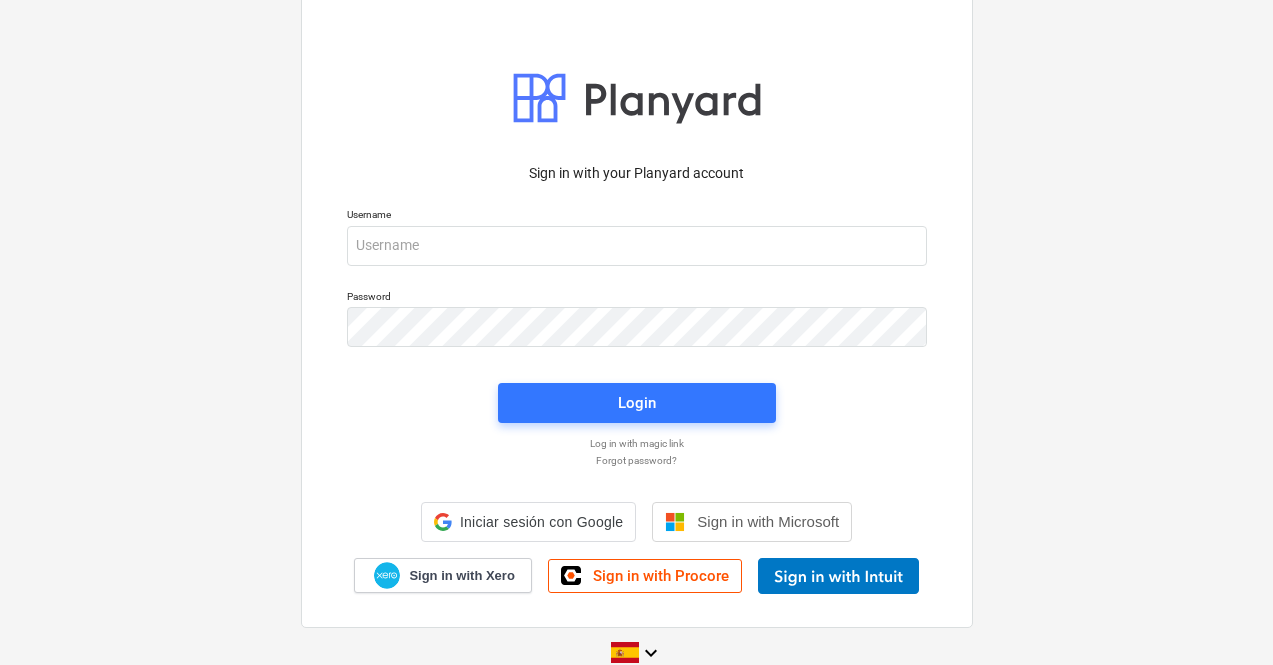 scroll, scrollTop: 0, scrollLeft: 0, axis: both 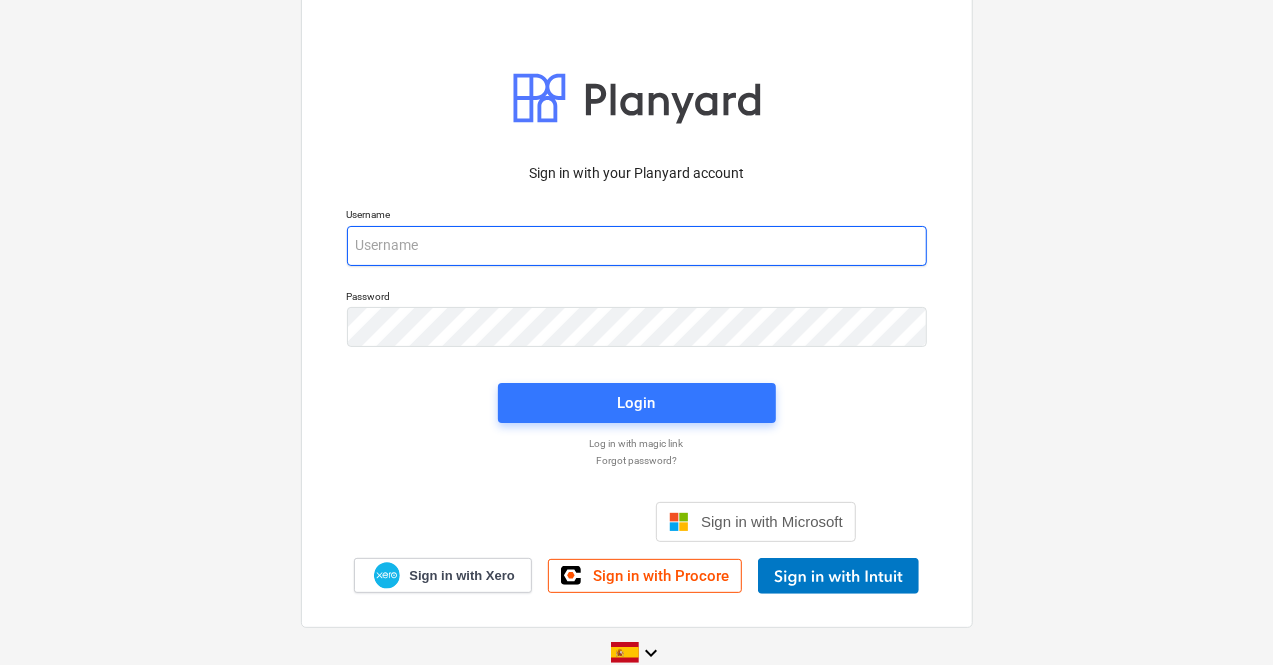 click at bounding box center (637, 246) 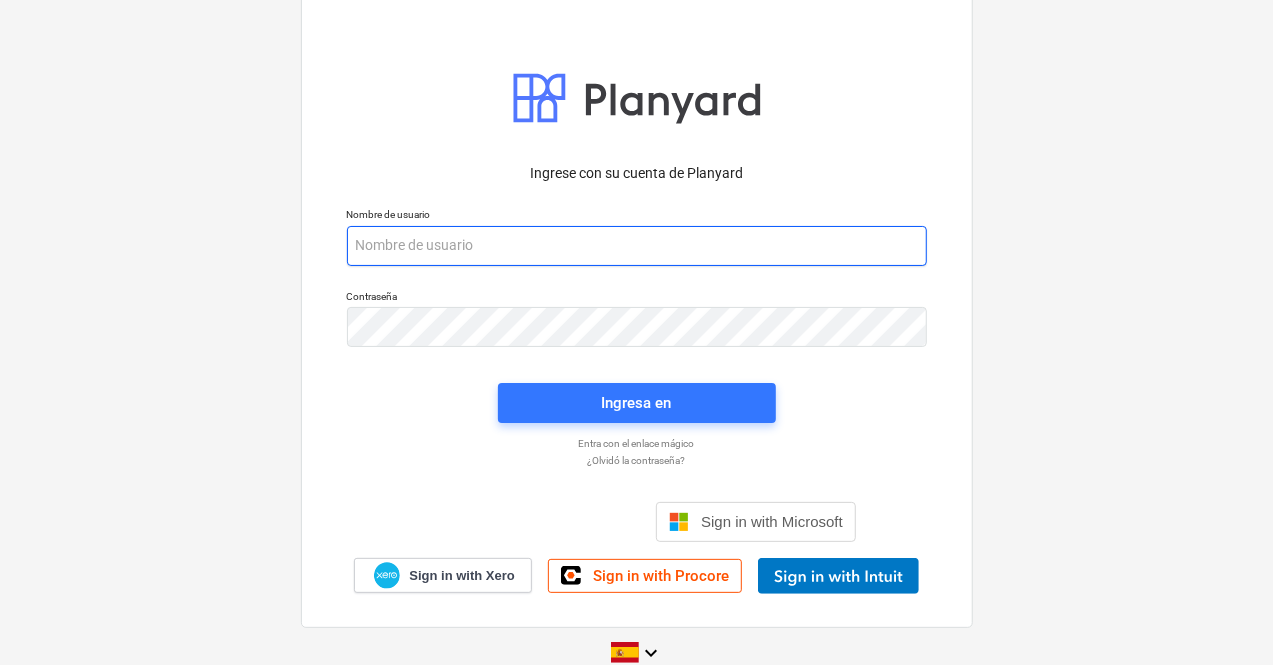 paste on "[EMAIL_ADDRESS][DOMAIN_NAME]" 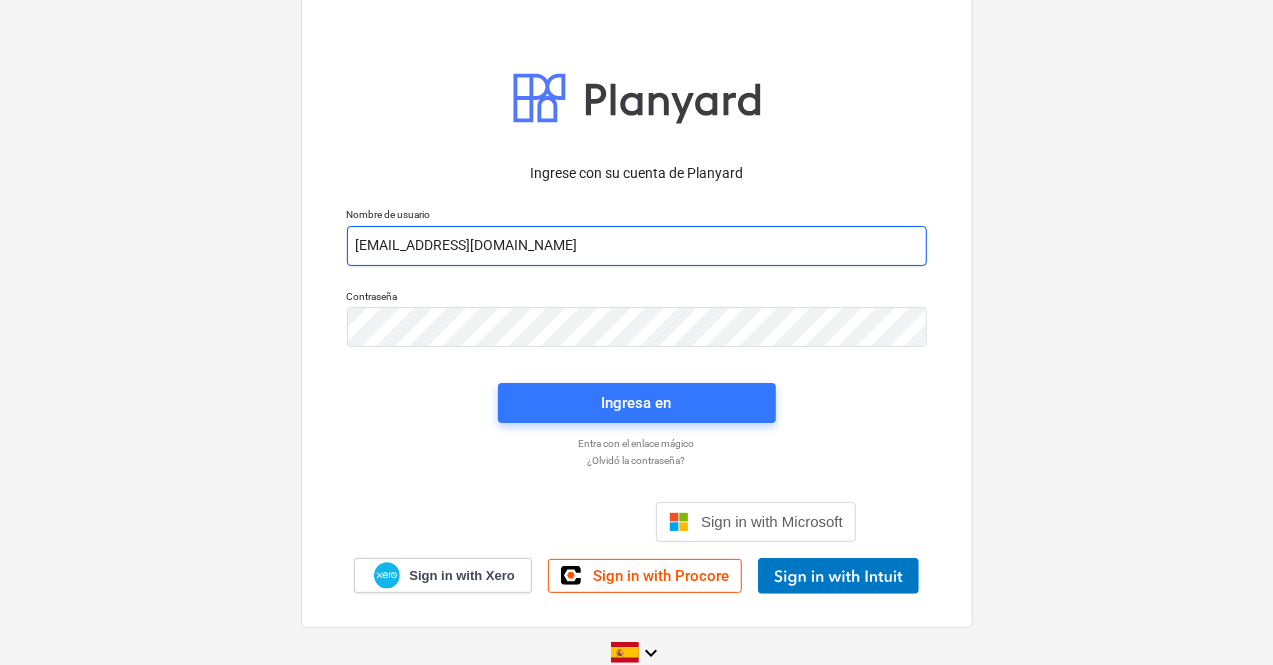 type on "[EMAIL_ADDRESS][DOMAIN_NAME]" 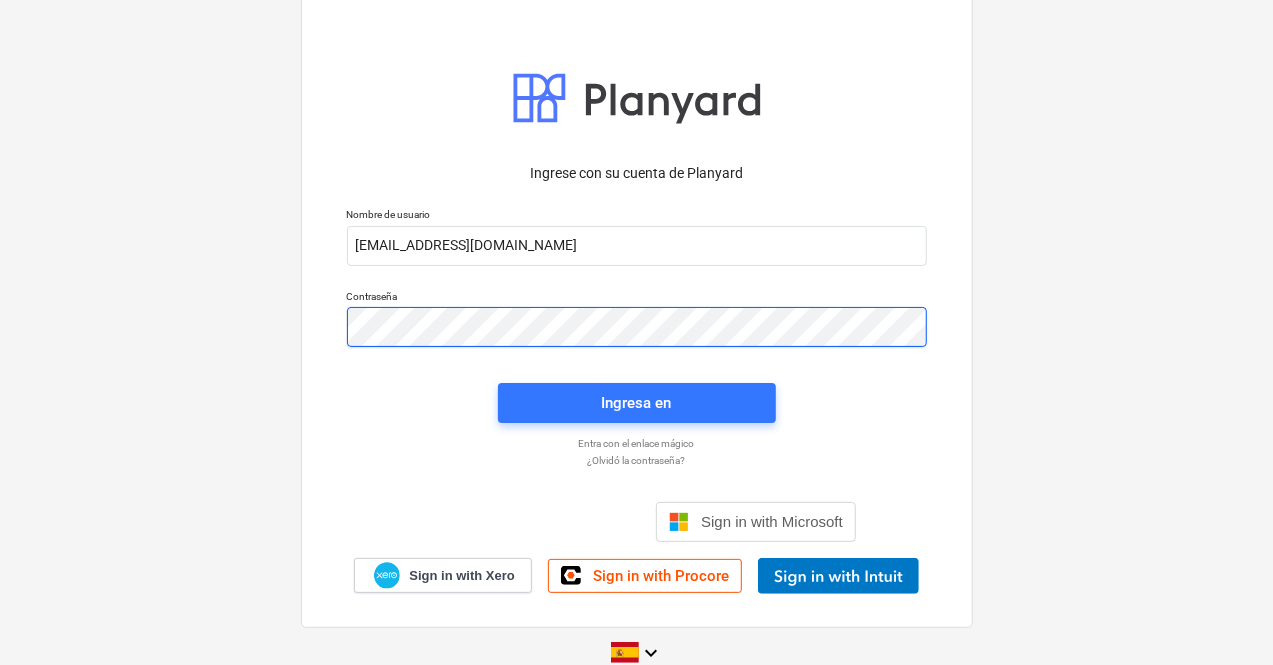 click on "Ingrese con su cuenta de Planyard Nombre de usuario [EMAIL_ADDRESS][DOMAIN_NAME] Contraseña   Ingresa en Entra con el enlace mágico ¿Olvidó la contraseña? Sign in with Microsoft Sign in with Xero Sign in with Procore keyboard_arrow_down" at bounding box center (636, 332) 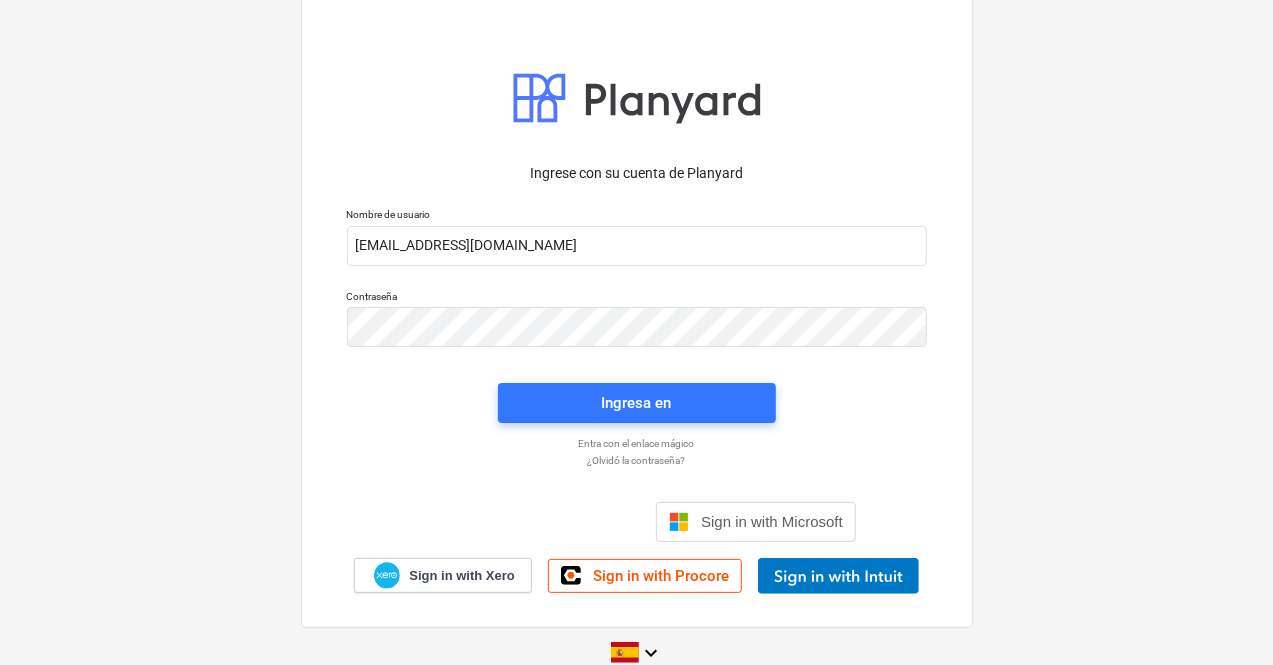 click on "Entra con el enlace mágico" at bounding box center (637, 443) 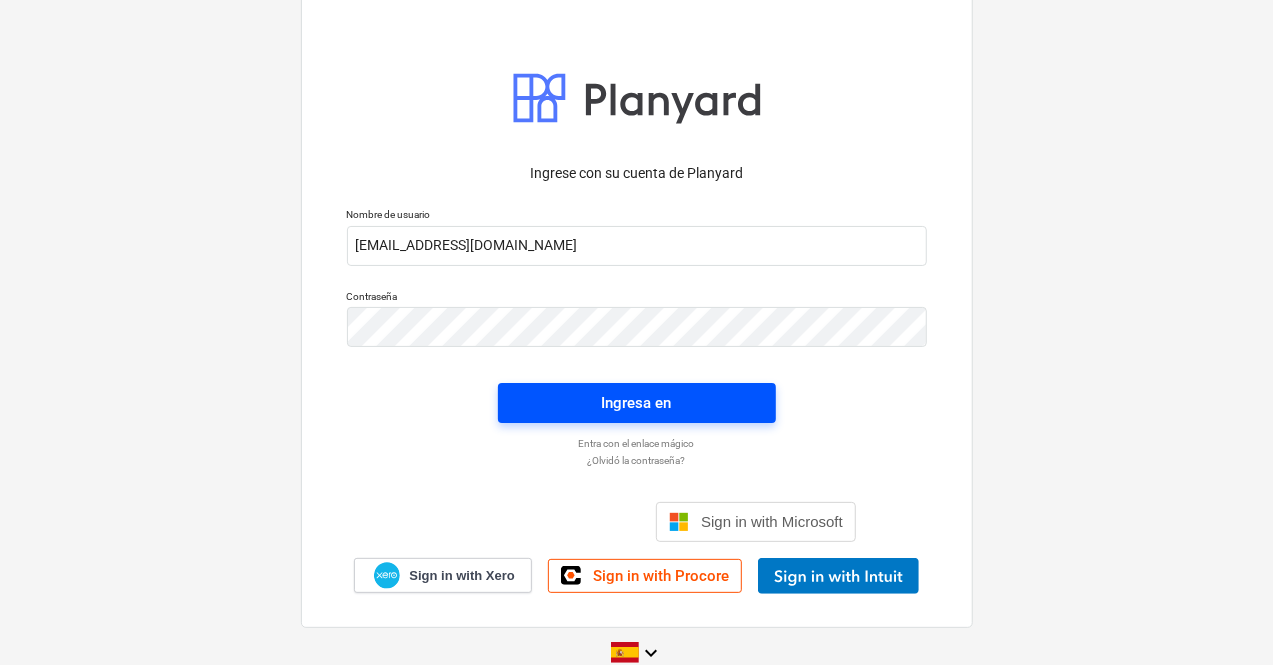 click on "Ingresa en" at bounding box center (637, 403) 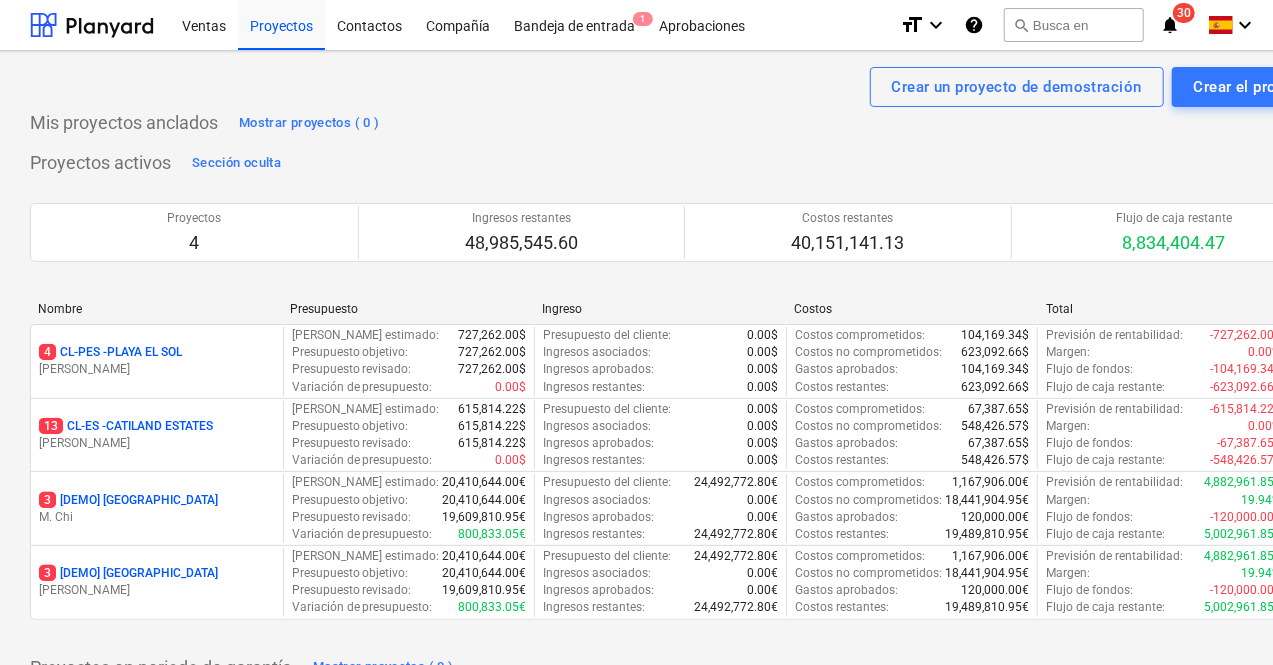 click on "[PERSON_NAME]" at bounding box center [157, 369] 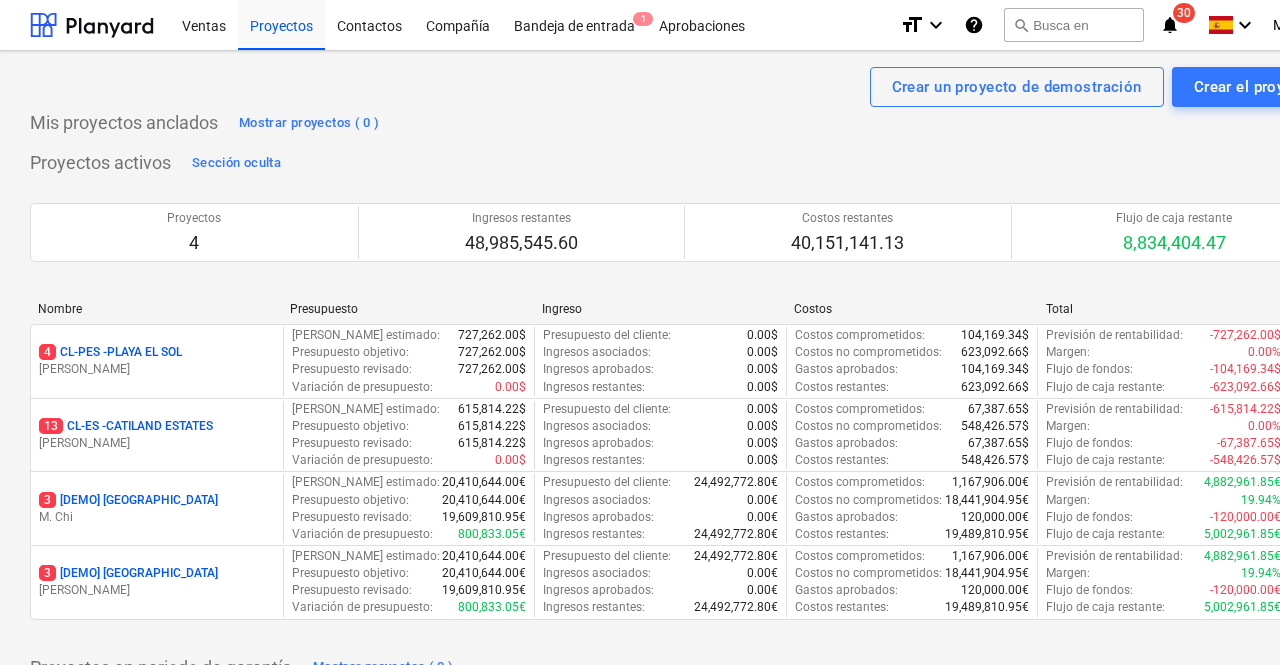 click on "Crear un proyecto de demostración Crear el proyecto Mis proyectos anclados Mostrar proyectos ( 0 ) Proyectos activos Sección oculta Proyectos 4 Ingresos restantes 48,985,545.60 Costos restantes 40,151,141.13 Flujo de caja restante 8,834,404.47 Please wait Nombre Presupuesto Ingreso Costos Total 4  CL-PES -  PLAYA EL [PERSON_NAME] Costo [PERSON_NAME] estimado : 727,262.00$ Presupuesto objetivo : 727,262.00$ Presupuesto revisado : 727,262.00$ Variación de presupuesto : 0.00$ Presupuesto del cliente : 0.00$ Ingresos asociados : 0.00$ Ingresos aprobados : 0.00$ Ingresos restantes : 0.00$ Costos comprometidos : 104,169.34$ Costos no comprometidos : 623,092.66$ Gastos aprobados : 104,169.34$ Costos restantes : 623,092.66$ Previsión de rentabilidad : -727,262.00$ Margen : 0.00% Flujo de fondos : -104,169.34$ Flujo de caja restante : -623,092.66$ more_vert 13  CL-ES -  CATILAND ESTATES [PERSON_NAME] Costo [PERSON_NAME] estimado : 615,814.22$ Presupuesto objetivo : 615,814.22$ Presupuesto revisado : 615,814.22$ Variación de presupuesto" at bounding box center (684, 415) 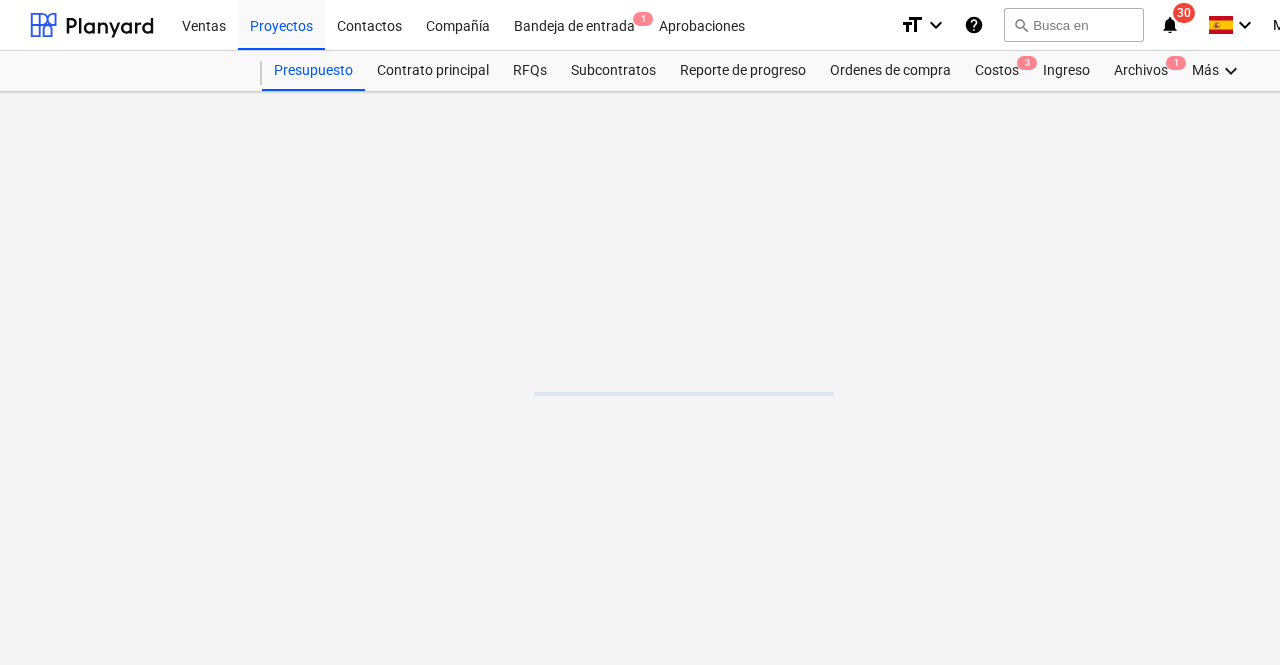 click at bounding box center [684, 378] 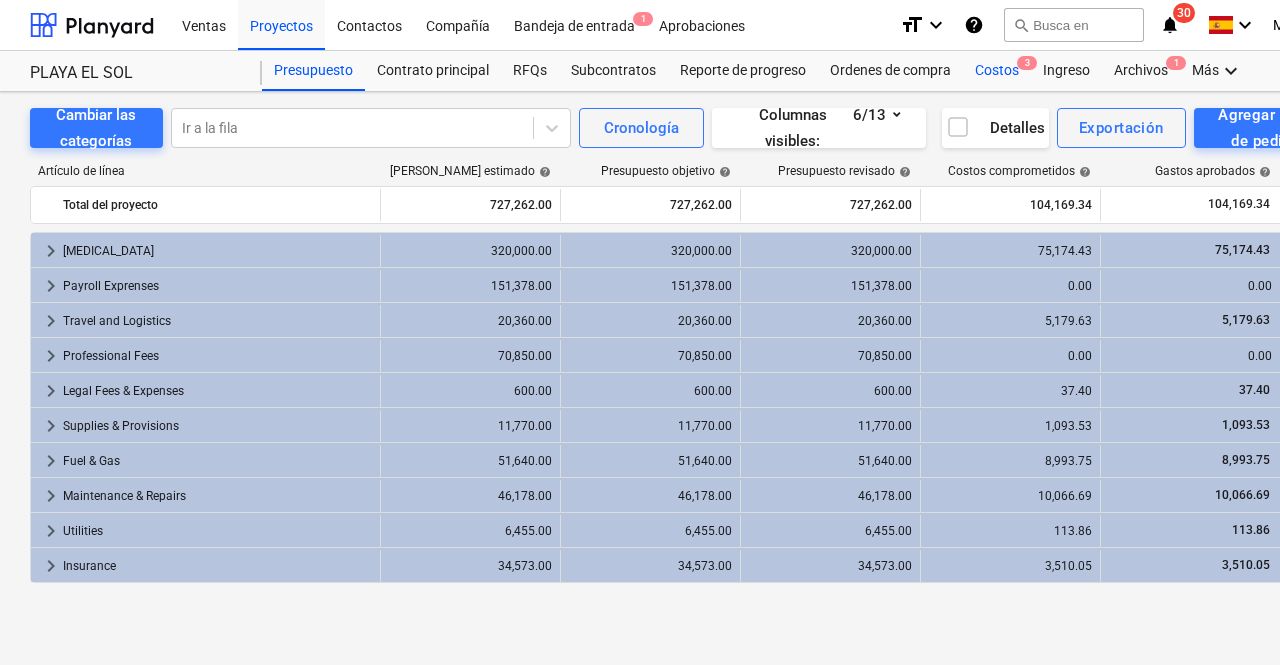 click on "Costos 3" at bounding box center [997, 71] 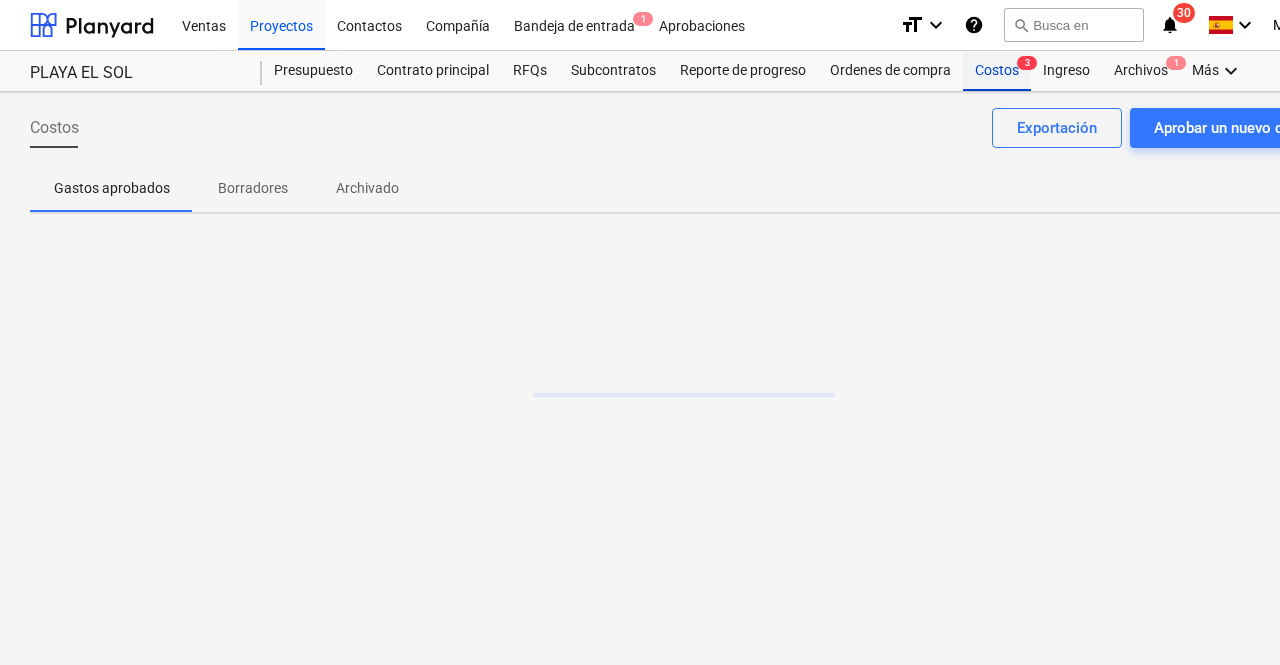 click on "Costos 3" at bounding box center [997, 71] 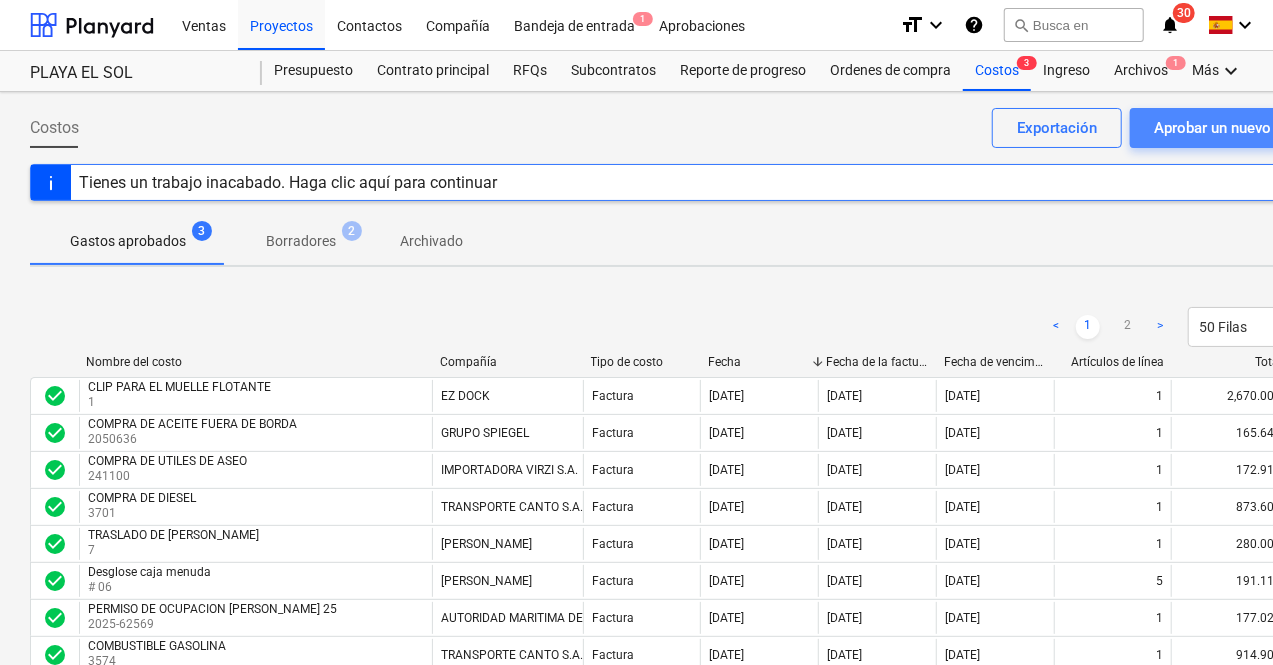 click on "Aprobar un nuevo costo" at bounding box center (1234, 128) 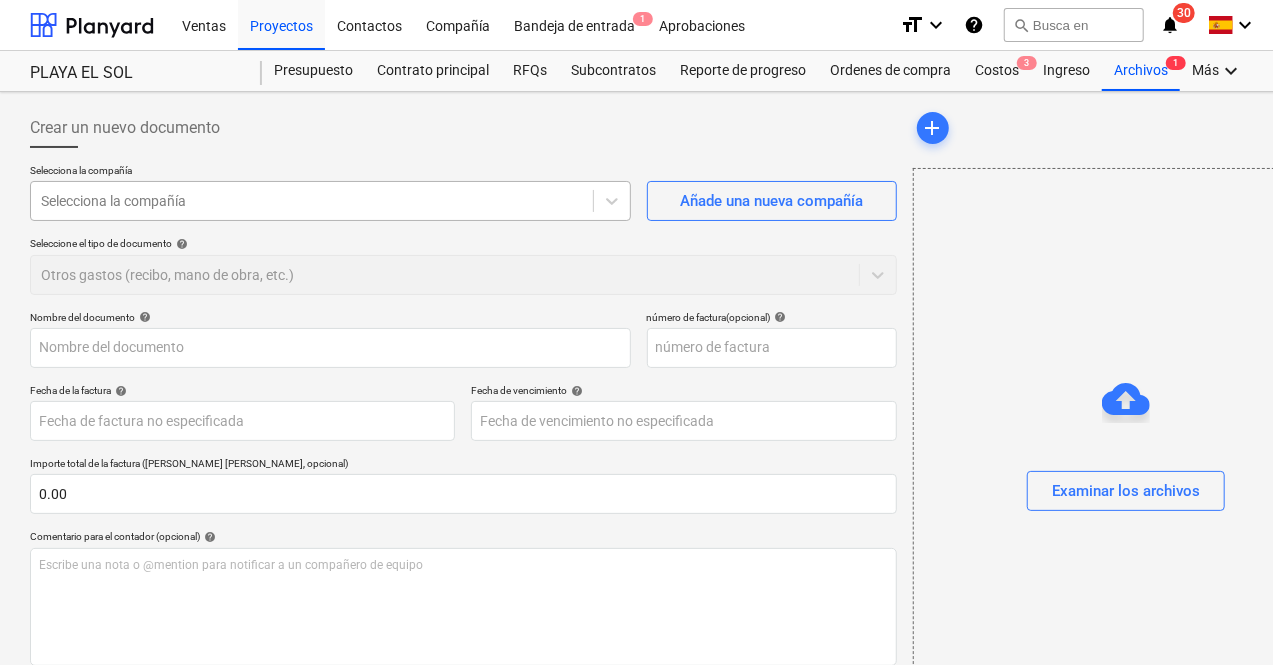 click at bounding box center [312, 201] 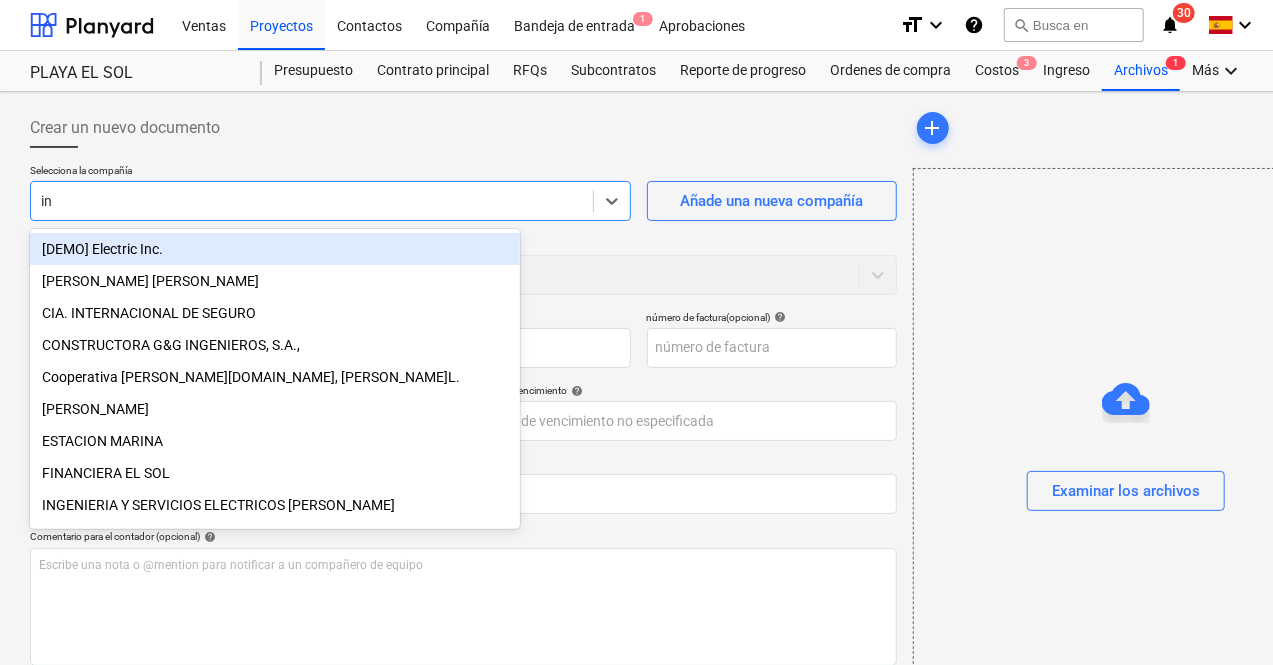 type on "int" 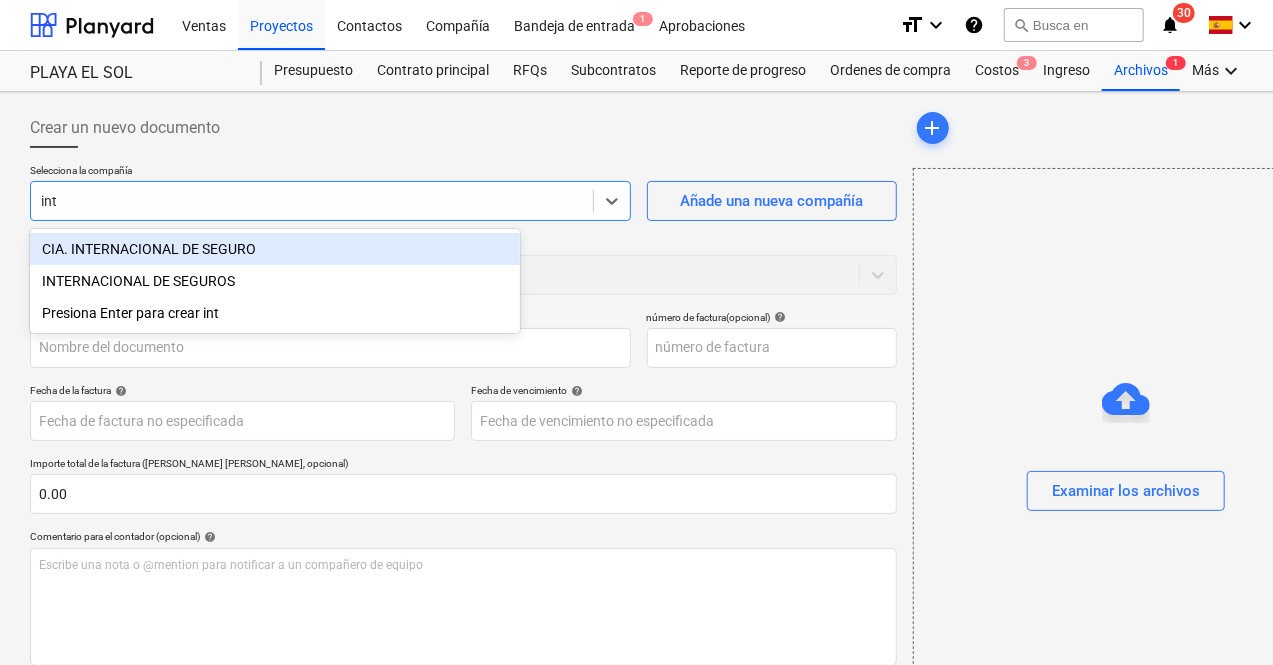 click on "CIA. INTERNACIONAL DE SEGURO" at bounding box center [275, 249] 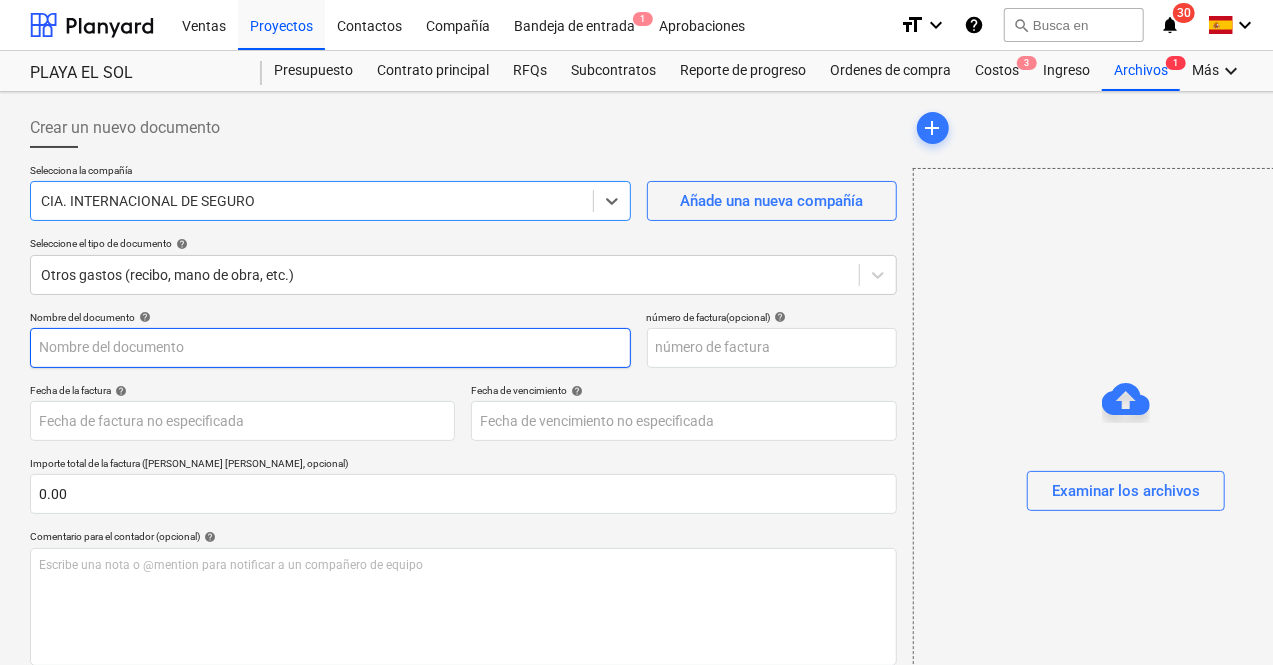 click at bounding box center (330, 348) 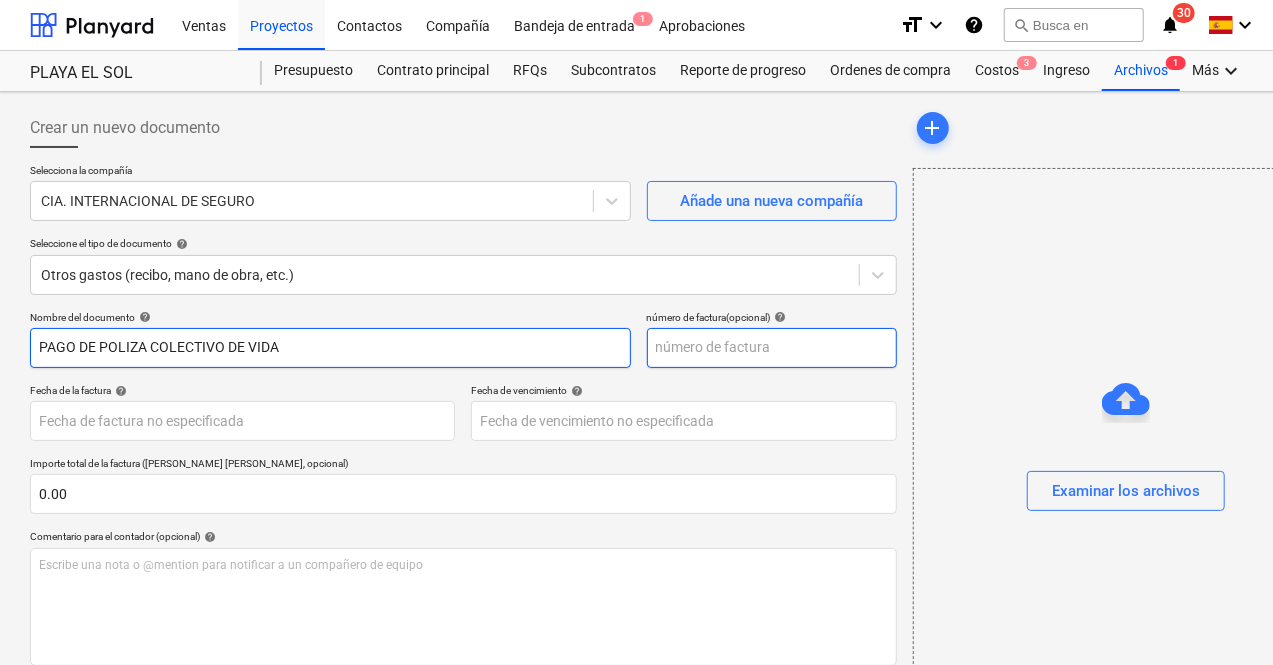 type on "PAGO DE POLIZA COLECTIVO DE VIDA" 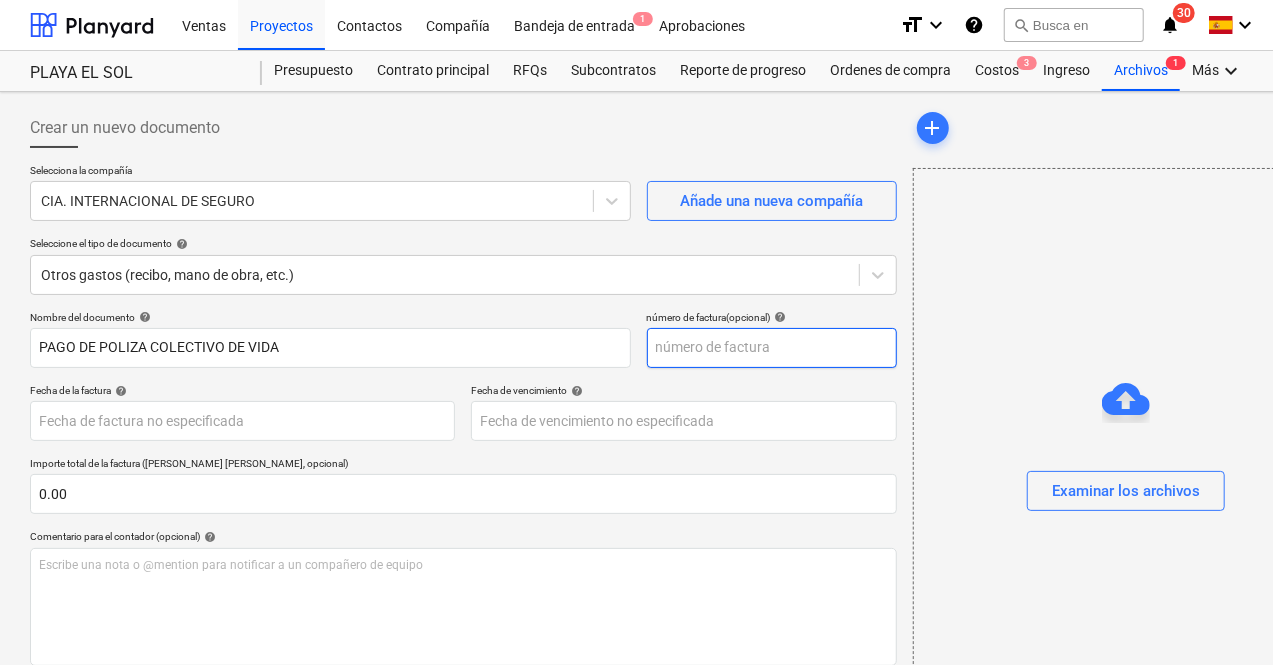 click at bounding box center [772, 348] 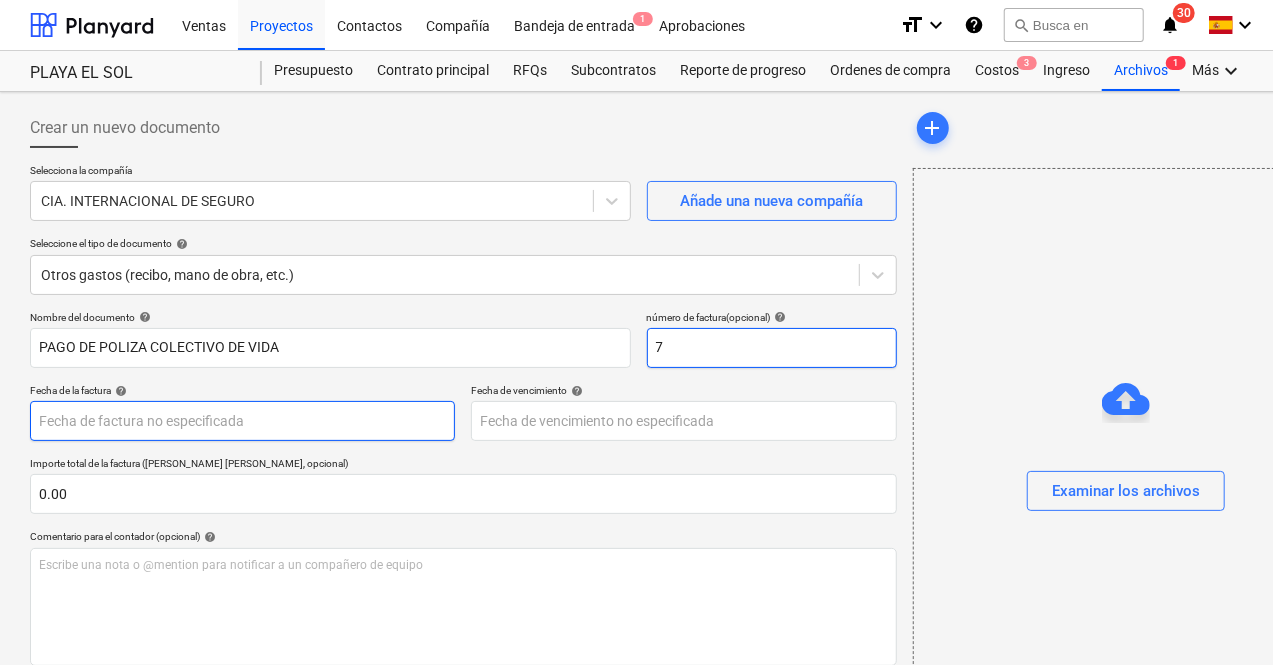 type on "7" 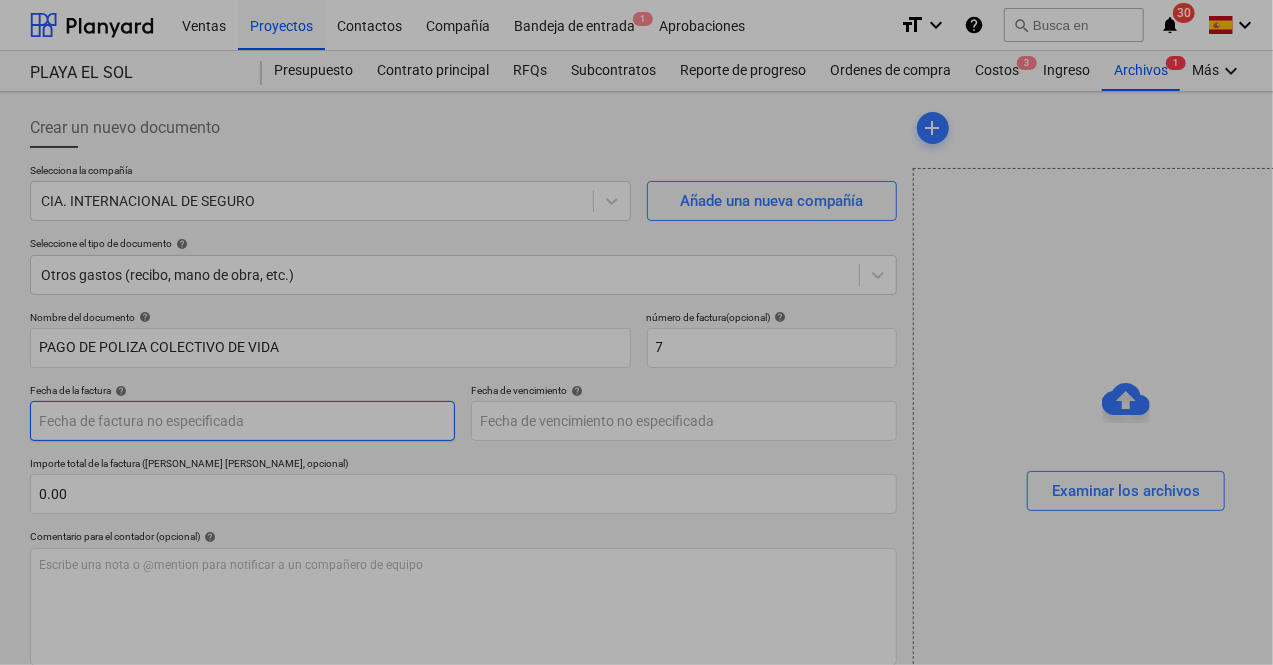 click on "Ventas Proyectos Contactos Compañía Bandeja de entrada 1 Aprobaciones format_size keyboard_arrow_down help search Busca en notifications 30 keyboard_arrow_down M. Chi keyboard_arrow_down PLAYA EL SOL  Presupuesto Contrato principal RFQs Subcontratos Reporte de progreso Ordenes de compra Costos 3 Ingreso Archivos 1 Más keyboard_arrow_down Crear un nuevo documento Selecciona la compañía CIA. INTERNACIONAL DE SEGURO   Añade una nueva compañía Seleccione el tipo de documento help Otros gastos (recibo, mano de obra, etc.) Nombre del documento help PAGO DE POLIZA COLECTIVO DE VIDA número de factura  (opcional) help 7 Fecha de la factura help Press the down arrow key to interact with the calendar and
select a date. Press the question mark key to get the keyboard shortcuts for changing dates. Fecha de vencimiento help Press the down arrow key to interact with the calendar and
select a date. Press the question mark key to get the keyboard shortcuts for changing dates. 0.00 help ﻿ Despejado Guardar" at bounding box center [636, 332] 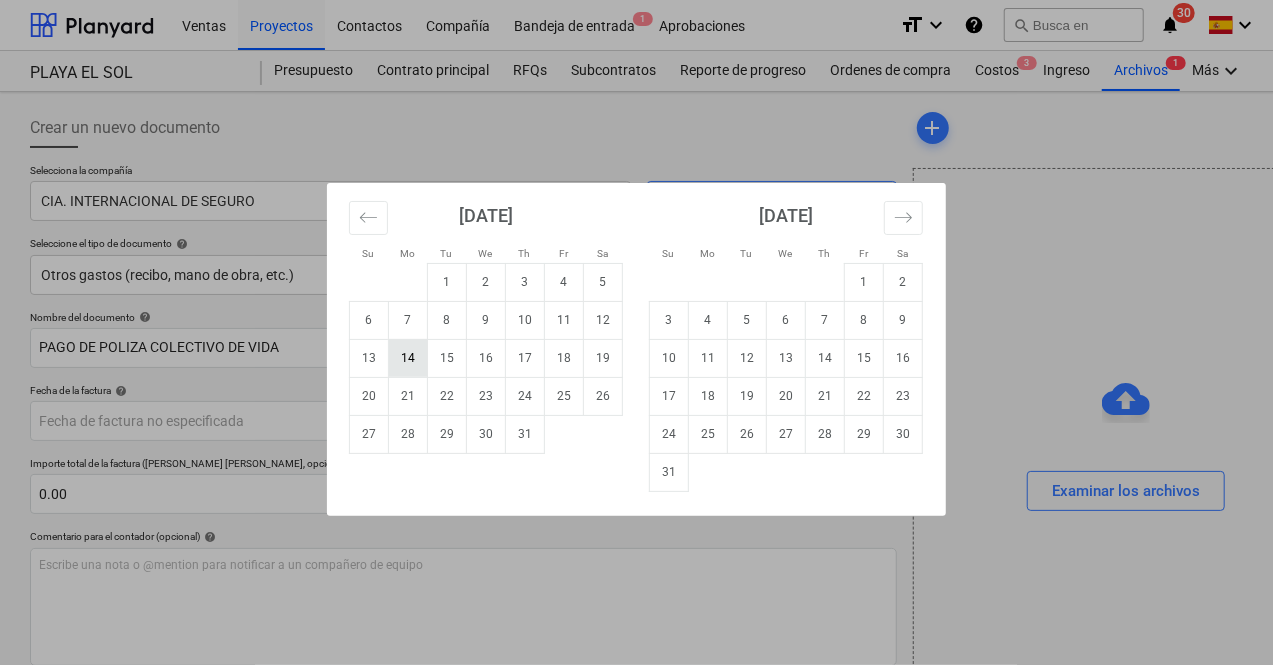click on "14" at bounding box center [408, 358] 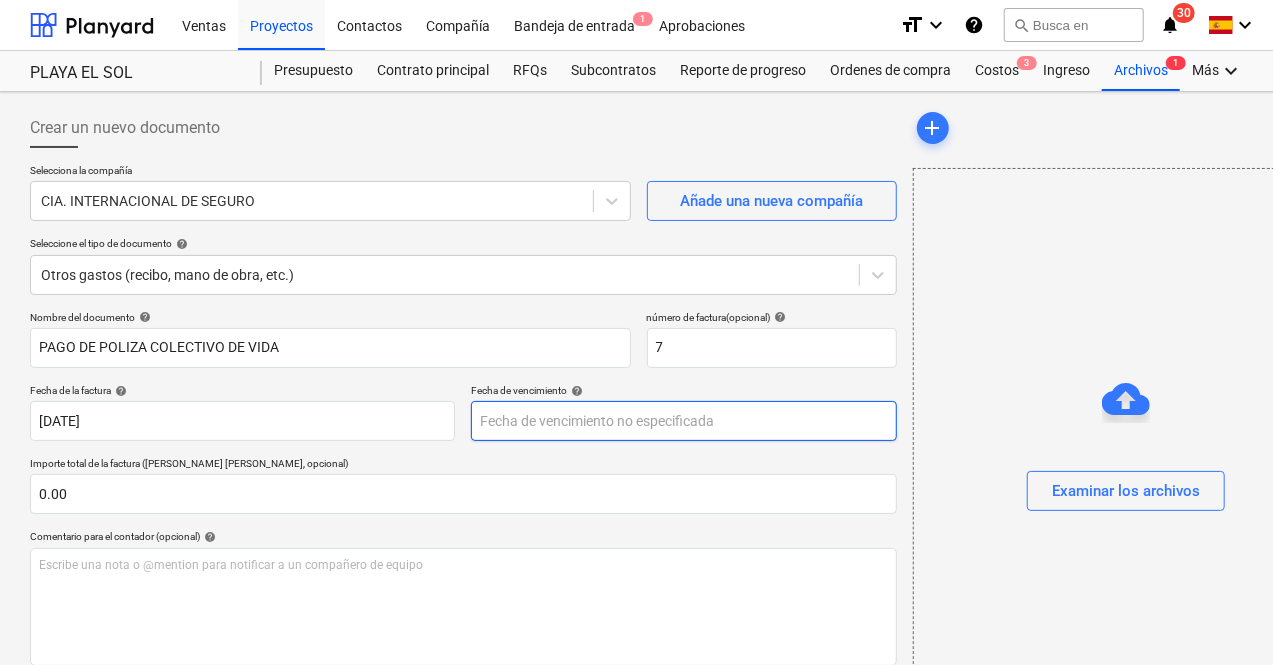 click on "Ventas Proyectos Contactos Compañía Bandeja de entrada 1 Aprobaciones format_size keyboard_arrow_down help search Busca en notifications 30 keyboard_arrow_down M. Chi keyboard_arrow_down PLAYA EL SOL  Presupuesto Contrato principal RFQs Subcontratos Reporte de progreso Ordenes de compra Costos 3 Ingreso Archivos 1 Más keyboard_arrow_down Crear un nuevo documento Selecciona la compañía CIA. INTERNACIONAL DE SEGURO   Añade una nueva compañía Seleccione el tipo de documento help Otros gastos (recibo, mano de obra, etc.) Nombre del documento help PAGO DE POLIZA COLECTIVO DE VIDA número de factura  (opcional) help 7 Fecha de la factura help [DATE] 14.07.2025 Press the down arrow key to interact with the calendar and
select a date. Press the question mark key to get the keyboard shortcuts for changing dates. Fecha de vencimiento help Press the down arrow key to interact with the calendar and
select a date. Press the question mark key to get the keyboard shortcuts for changing dates. 0.00 ﻿" at bounding box center [636, 332] 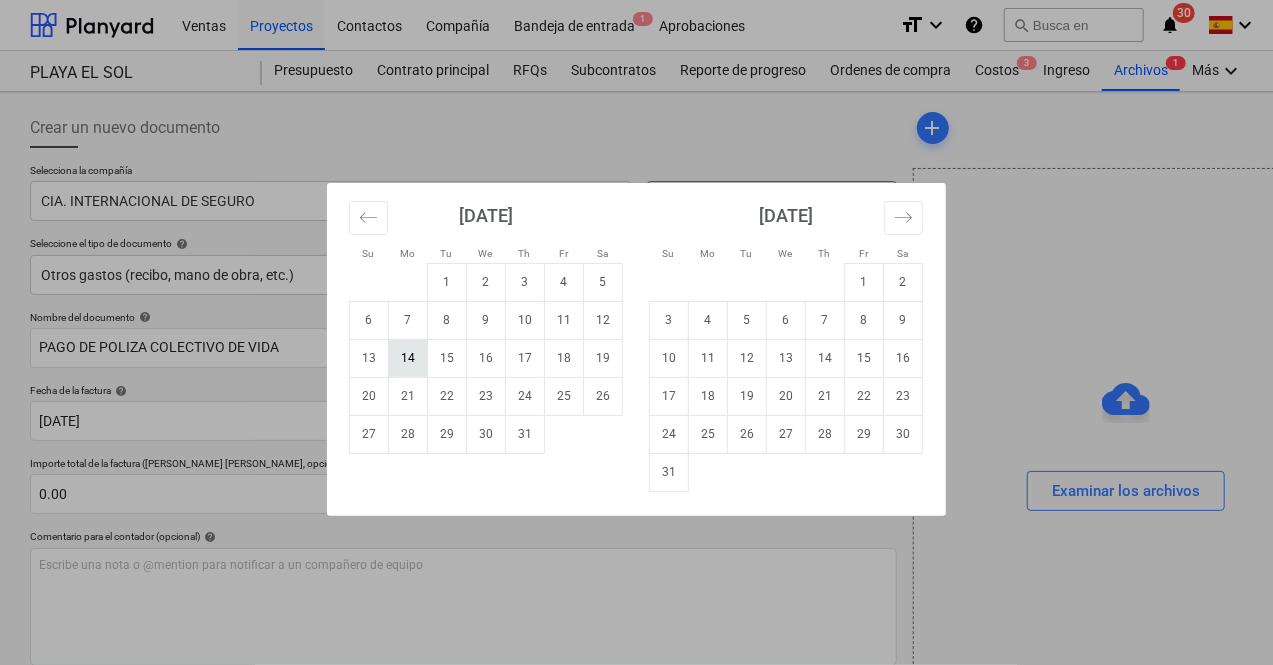 click on "14" at bounding box center [408, 358] 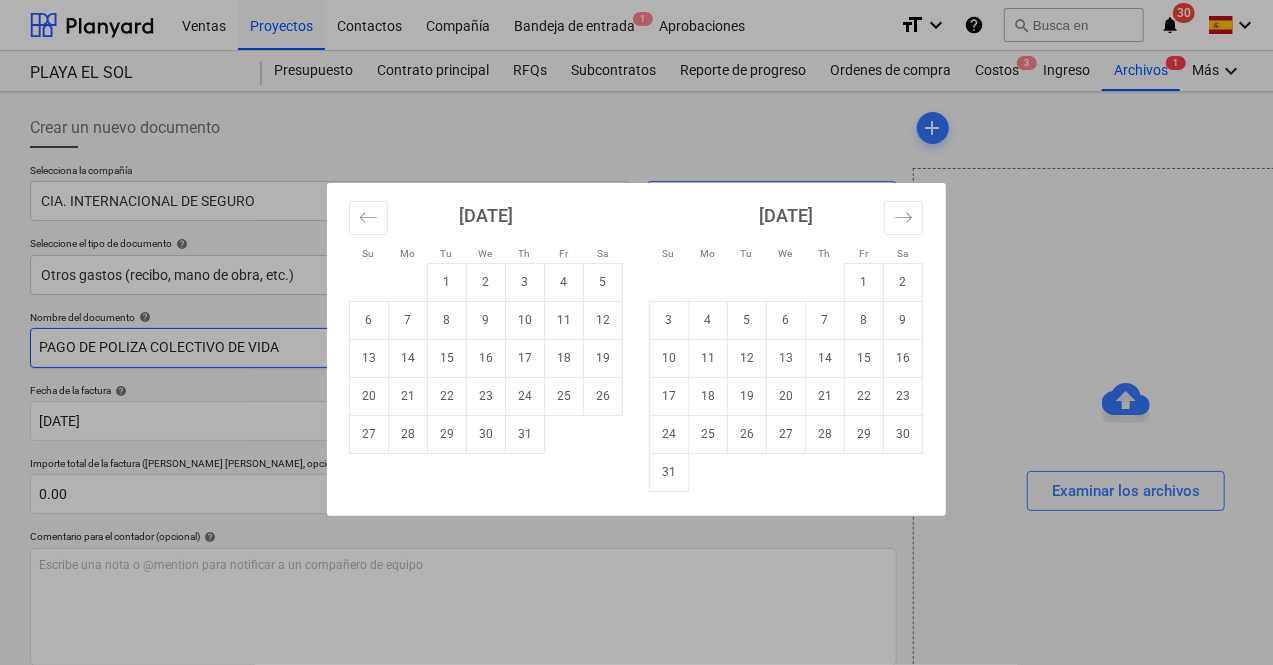 click on "PAGO DE POLIZA COLECTIVO DE VIDA" at bounding box center (330, 348) 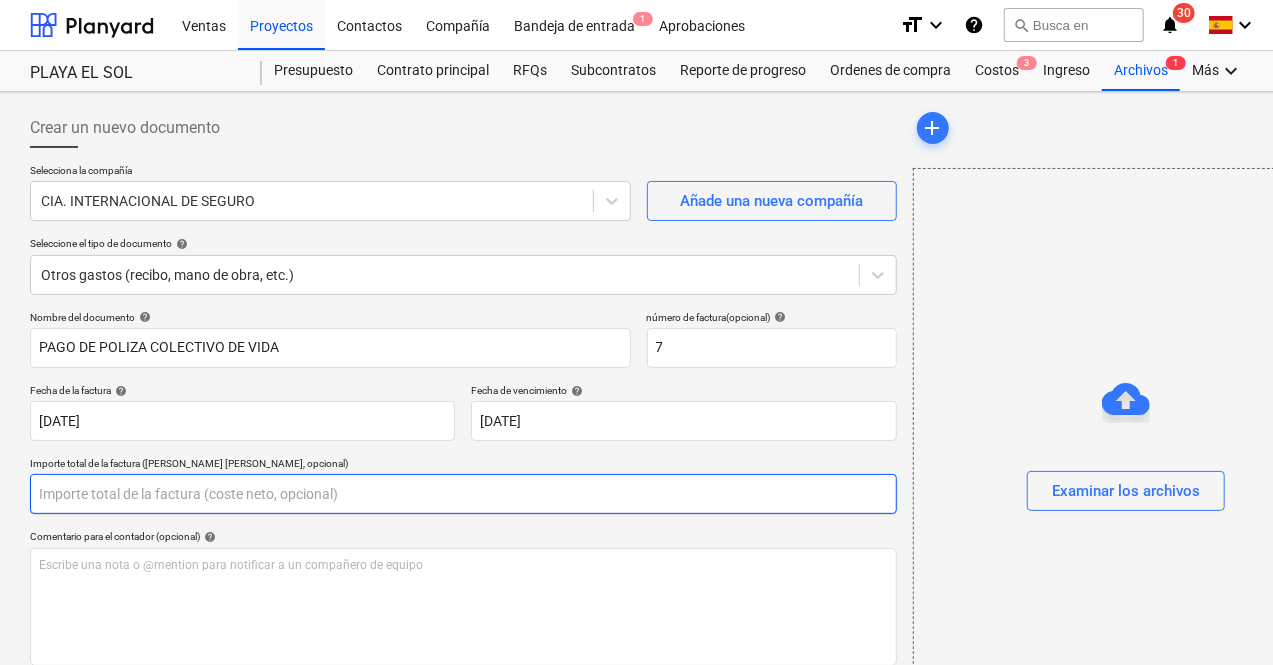 click at bounding box center (463, 494) 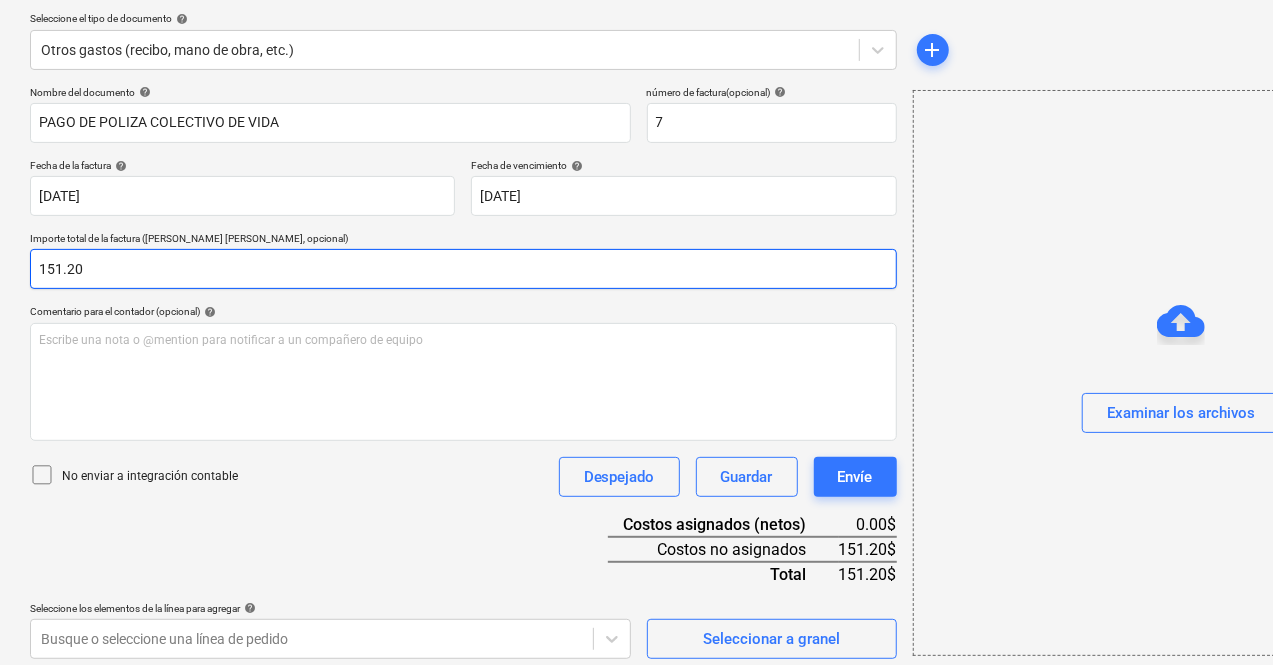 scroll, scrollTop: 234, scrollLeft: 0, axis: vertical 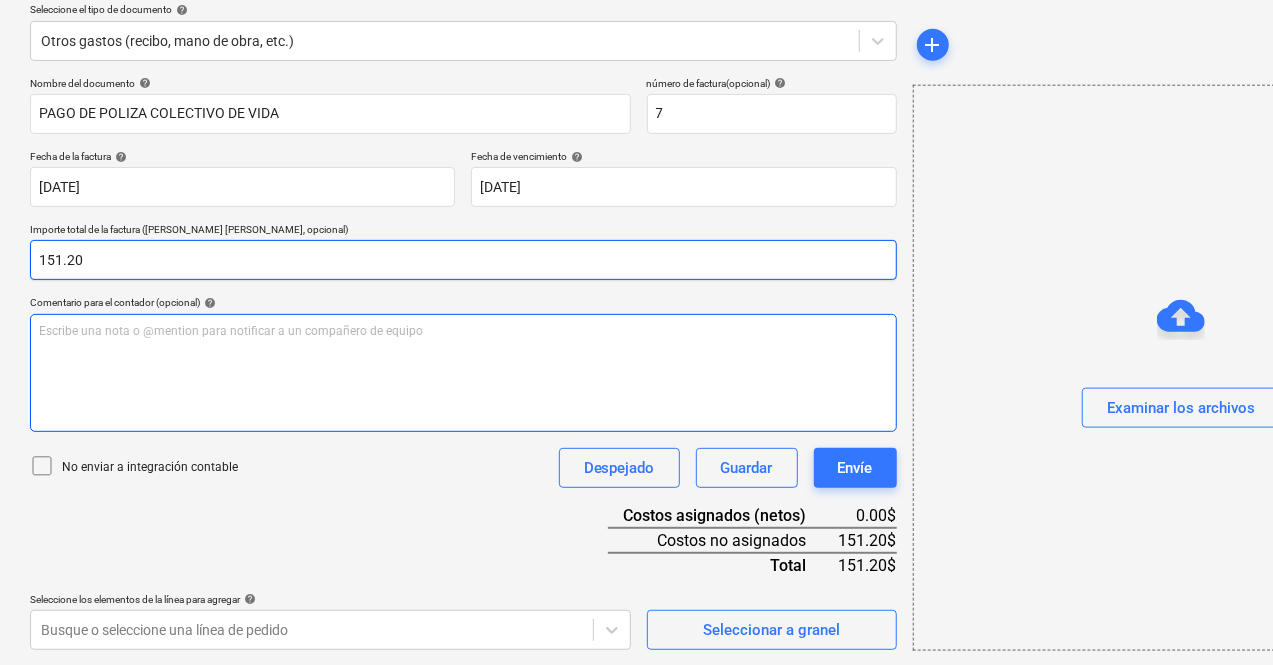 type on "151.20" 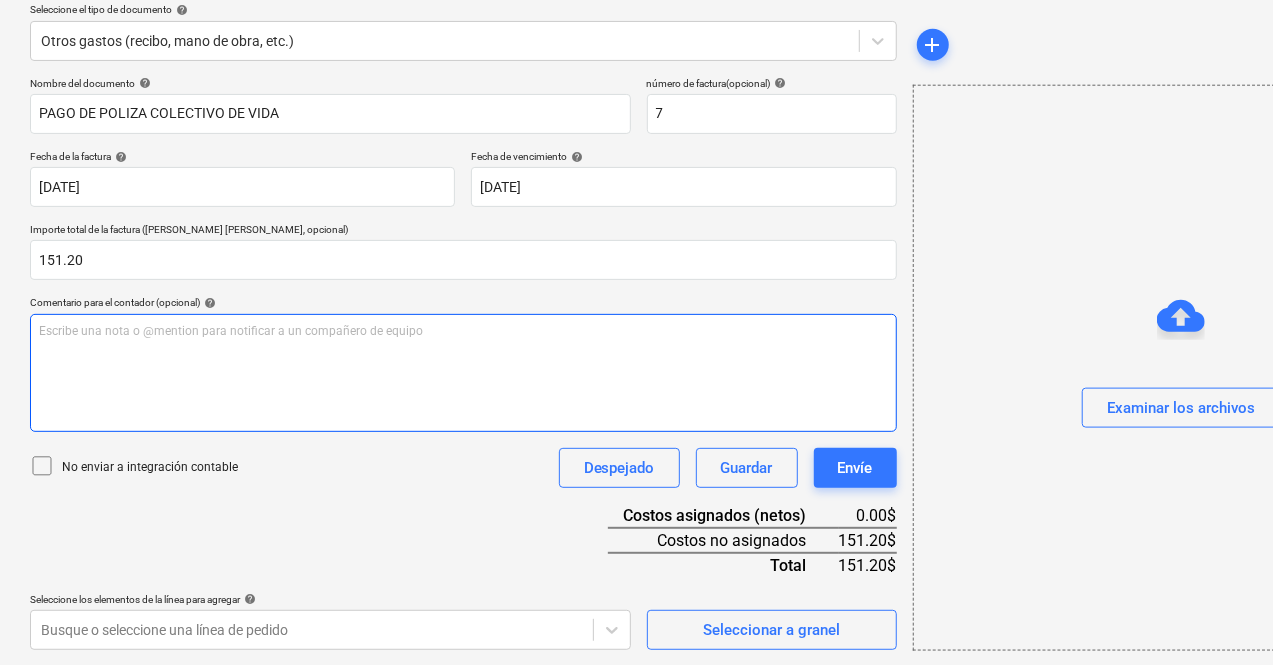 click on "Escribe una nota o @mention para notificar a un compañero de equipo ﻿" at bounding box center [463, 331] 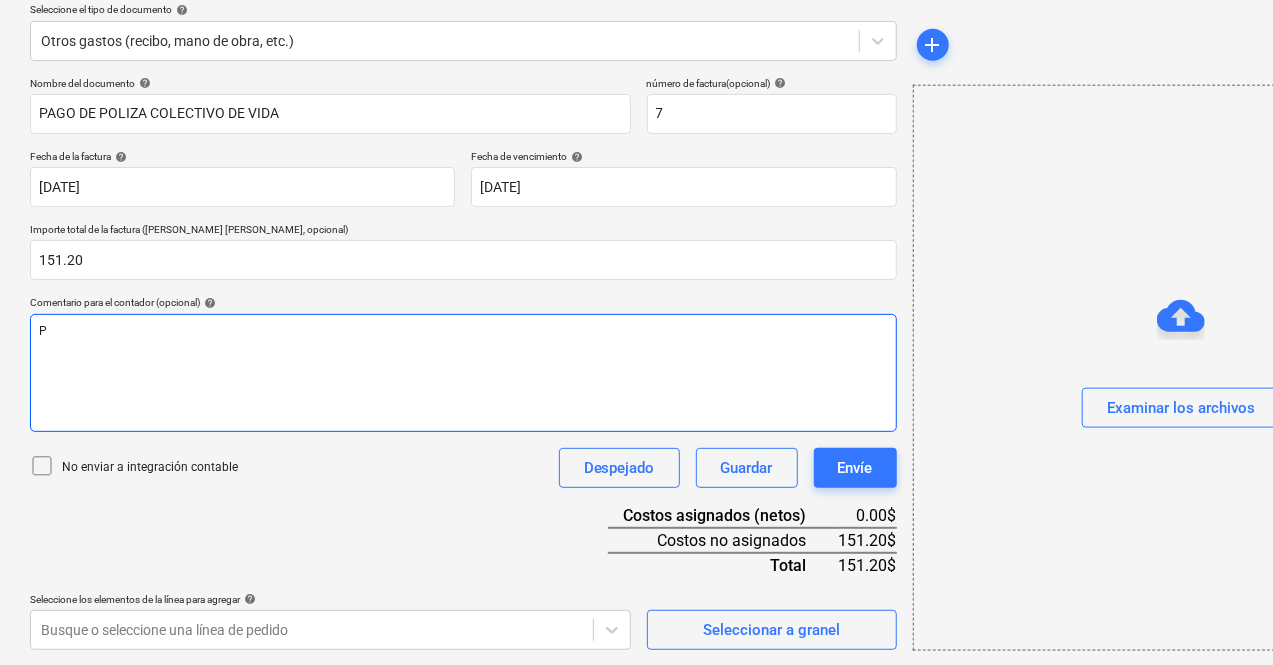 type 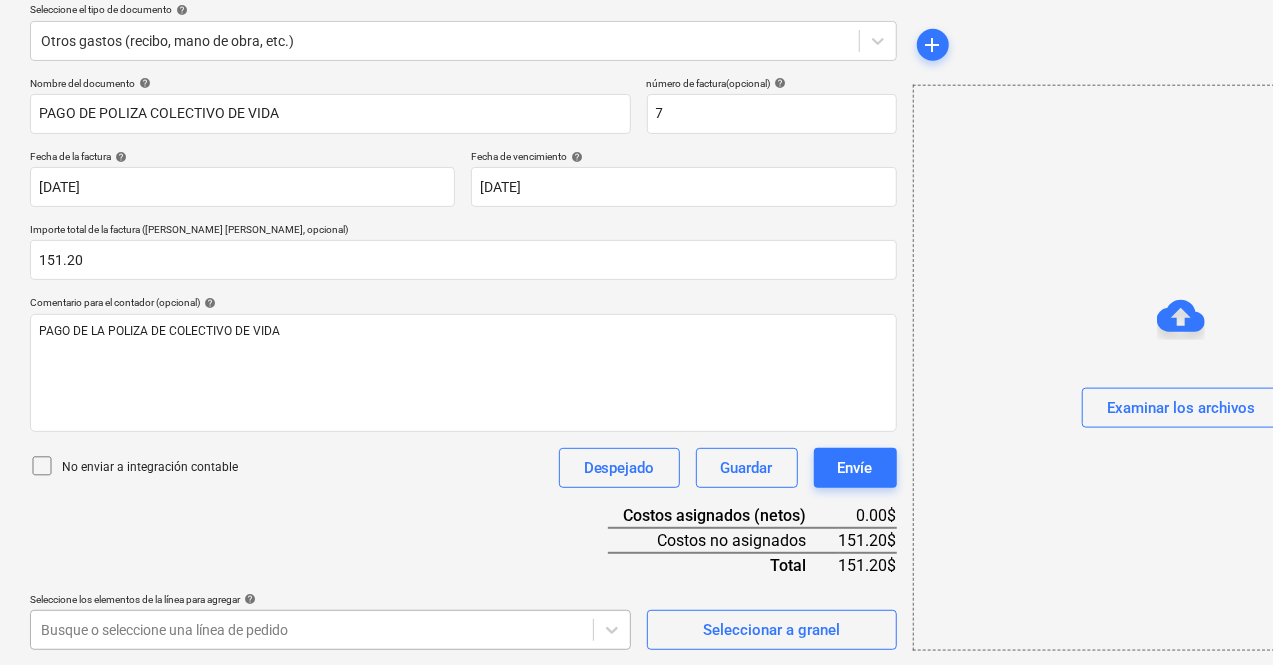 click on "Ventas Proyectos Contactos Compañía Bandeja de entrada 1 Aprobaciones format_size keyboard_arrow_down help search Busca en notifications 30 keyboard_arrow_down M. Chi keyboard_arrow_down PLAYA EL SOL  Presupuesto Contrato principal RFQs Subcontratos Reporte de progreso Ordenes de compra Costos 3 Ingreso Archivos 1 Más keyboard_arrow_down Crear un nuevo documento Selecciona la compañía CIA. INTERNACIONAL DE SEGURO   Añade una nueva compañía Seleccione el tipo de documento help Otros gastos (recibo, mano de obra, etc.) Nombre del documento help PAGO DE POLIZA COLECTIVO DE VIDA número de factura  (opcional) help 7 Fecha de la factura help [DATE] 14.07.2025 Press the down arrow key to interact with the calendar and
select a date. Press the question mark key to get the keyboard shortcuts for changing dates. Fecha de vencimiento help [DATE] 14.07.2025 Importe total de la factura ([PERSON_NAME] [PERSON_NAME], opcional) 151.20 Comentario para el contador (opcional) help No enviar a integración contable add" at bounding box center (636, 98) 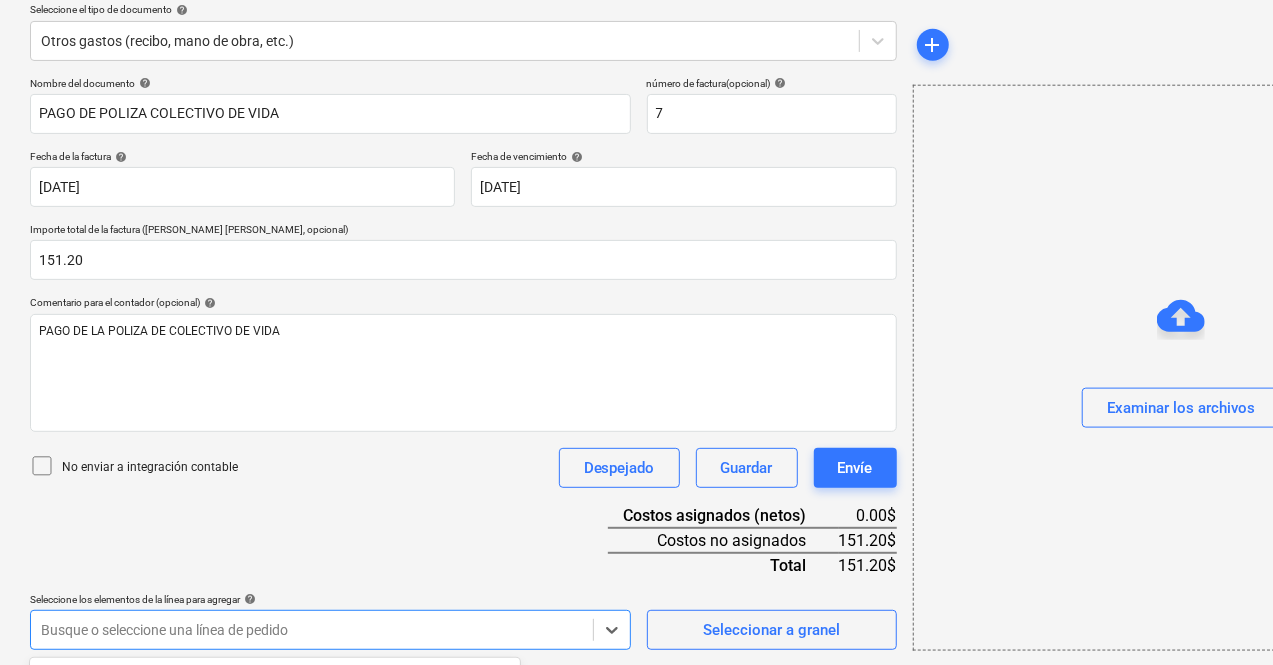 scroll, scrollTop: 530, scrollLeft: 0, axis: vertical 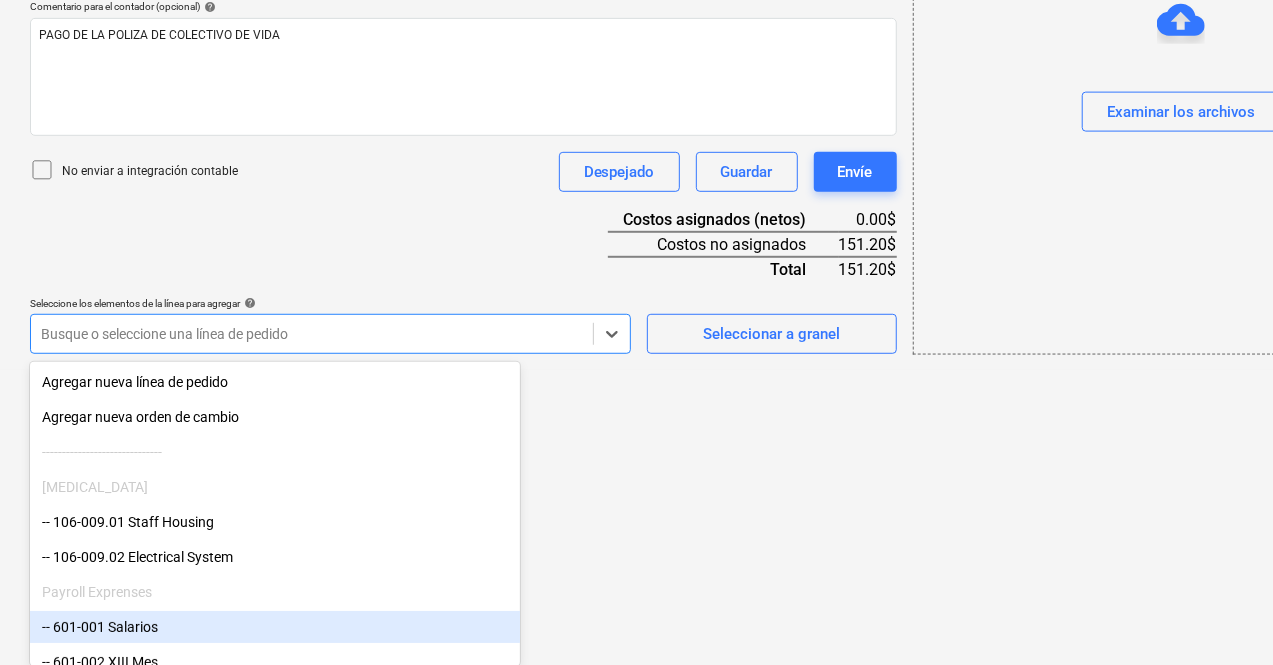 click on "--  601-001 Salarios" at bounding box center [275, 627] 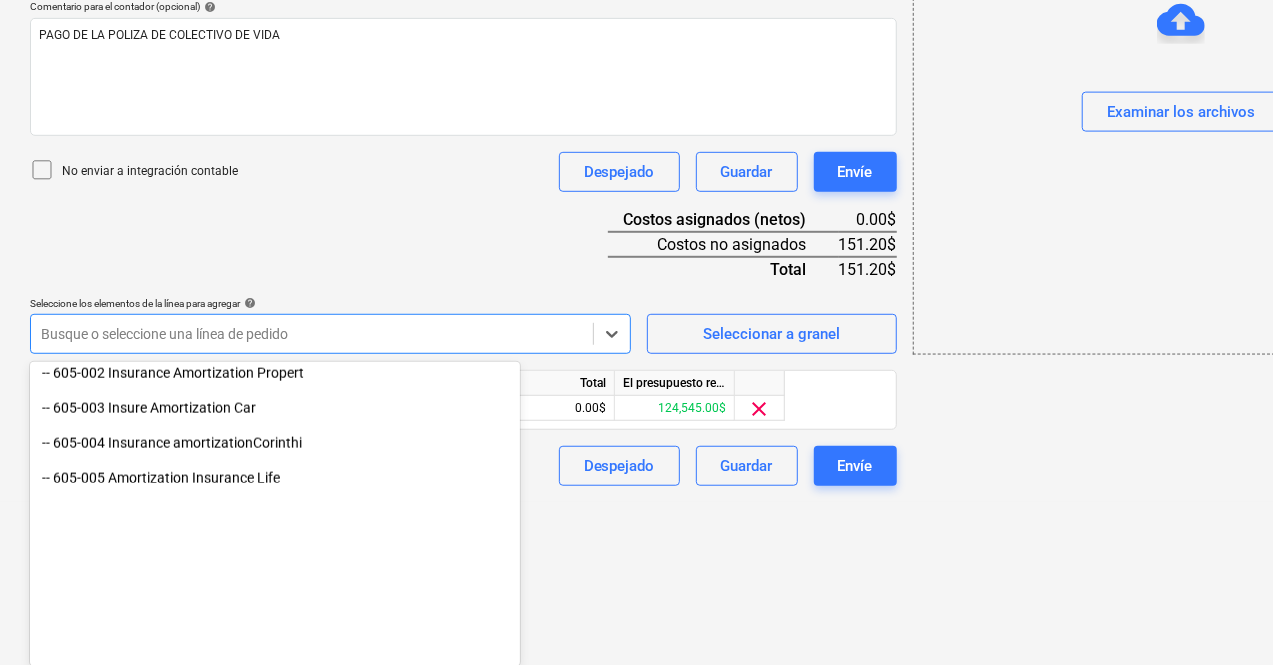 scroll, scrollTop: 1500, scrollLeft: 0, axis: vertical 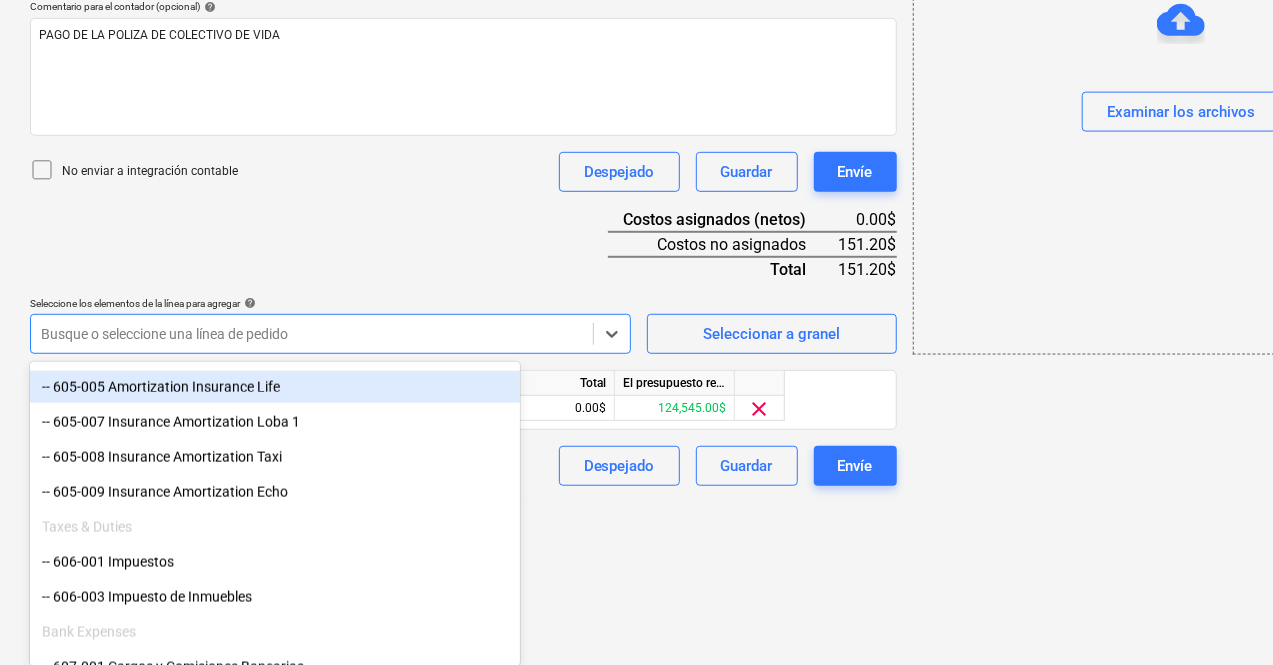 click on "--  605-005 Amortization Insurance Life" at bounding box center (275, 387) 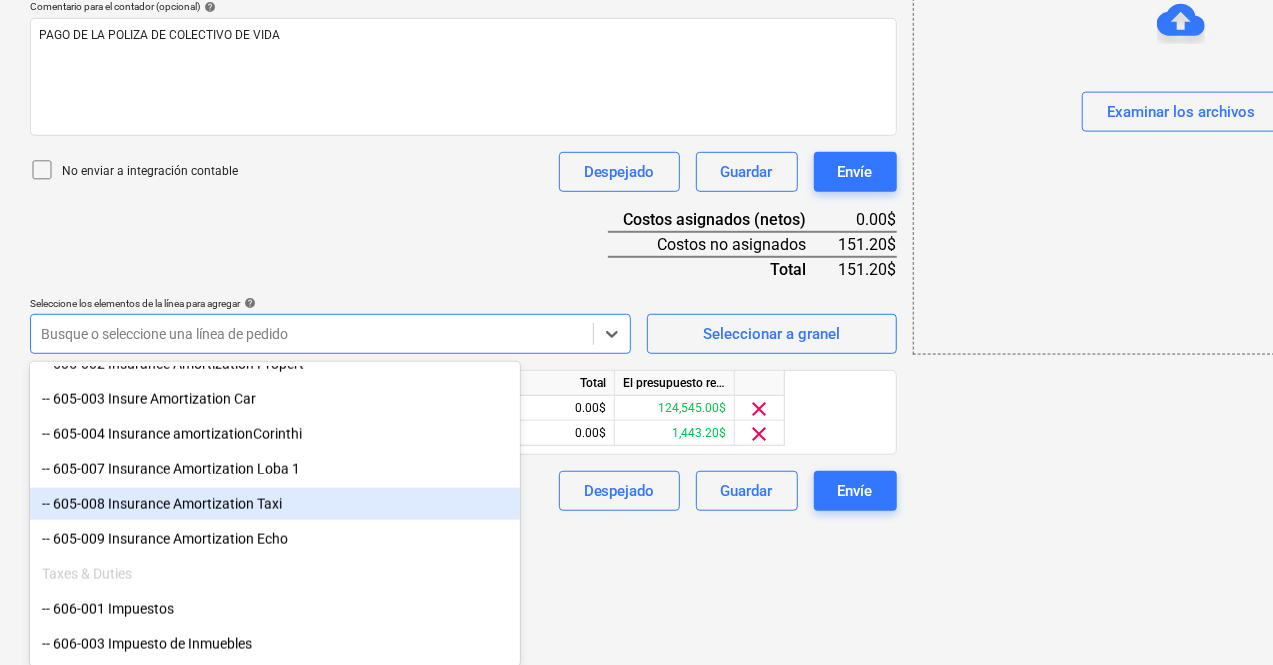 scroll, scrollTop: 1400, scrollLeft: 0, axis: vertical 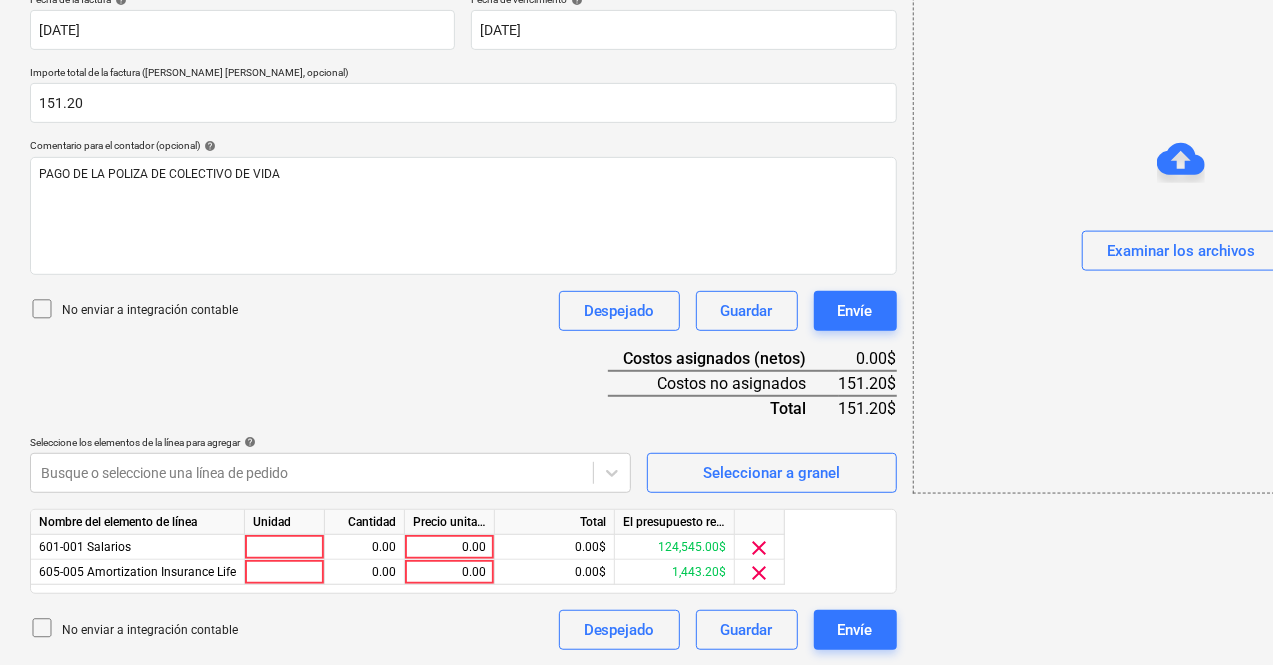 click on "Ventas Proyectos Contactos Compañía Bandeja de entrada 1 Aprobaciones format_size keyboard_arrow_down help search Busca en notifications 30 keyboard_arrow_down M. Chi keyboard_arrow_down PLAYA EL SOL  Presupuesto Contrato principal RFQs Subcontratos Reporte de progreso Ordenes de compra Costos 3 Ingreso Archivos 1 Más keyboard_arrow_down Crear un nuevo documento Selecciona la compañía CIA. INTERNACIONAL DE SEGURO   Añade una nueva compañía Seleccione el tipo de documento help Otros gastos (recibo, mano de obra, etc.) Nombre del documento help PAGO DE POLIZA COLECTIVO DE VIDA número de factura  (opcional) help 7 Fecha de la factura help [DATE] 14.07.2025 Press the down arrow key to interact with the calendar and
select a date. Press the question mark key to get the keyboard shortcuts for changing dates. Fecha de vencimiento help [DATE] 14.07.2025 Importe total de la factura (coste neto, opcional) 151.20 Comentario para el contador (opcional) help Despejado Guardar Envíe 0.00$" at bounding box center (636, -59) 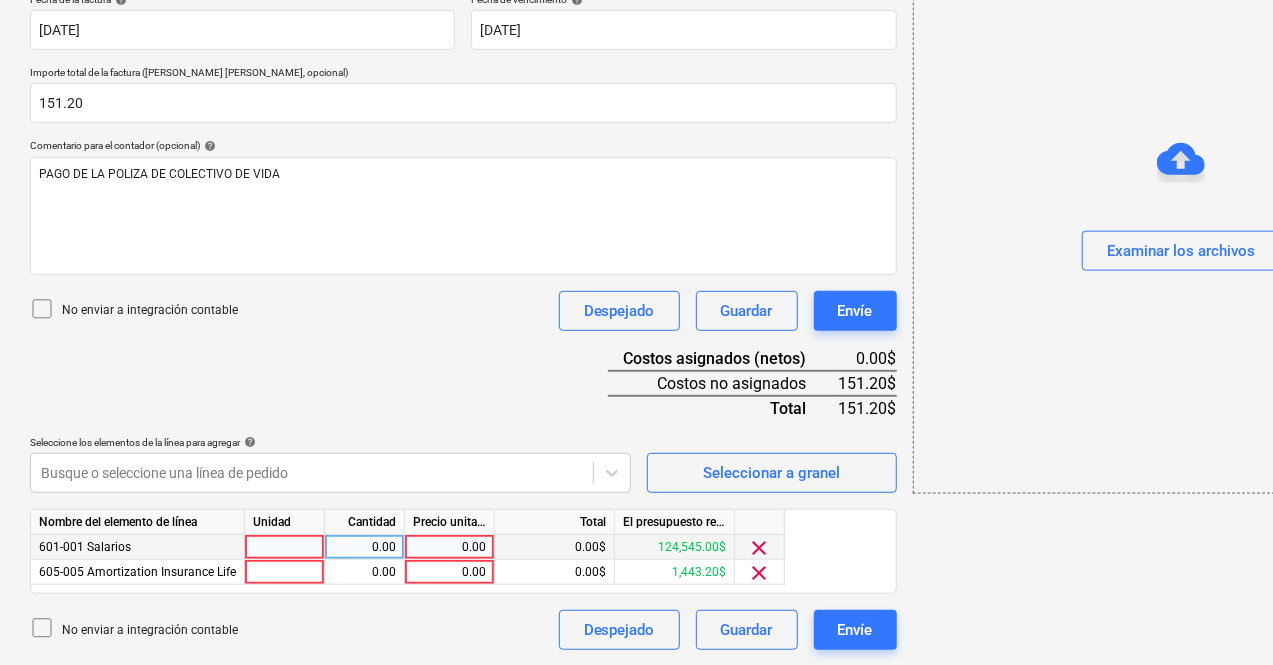 click on "clear" at bounding box center [760, 548] 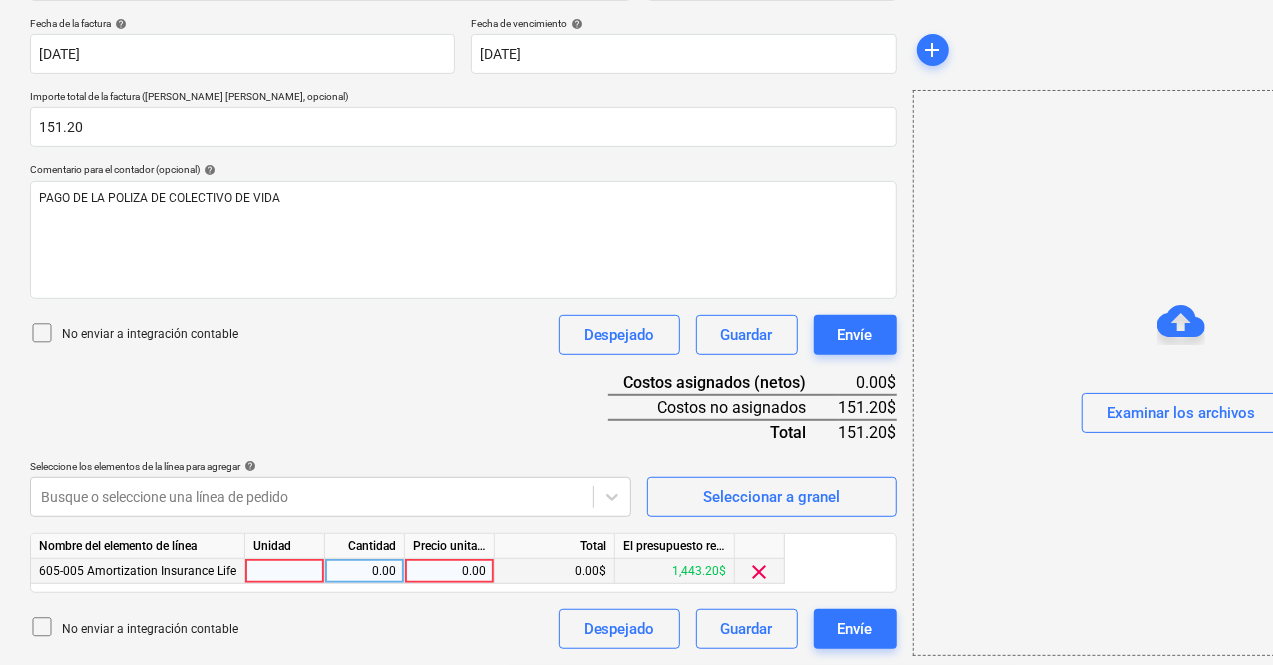 scroll, scrollTop: 366, scrollLeft: 0, axis: vertical 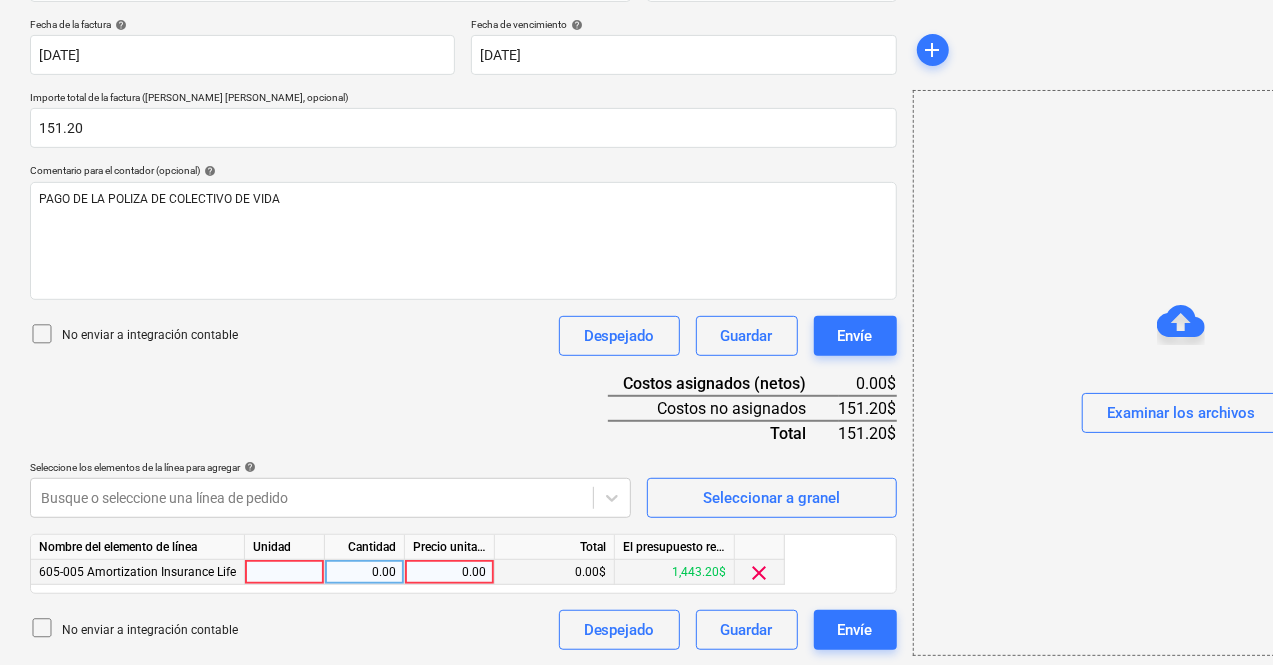 click at bounding box center [285, 572] 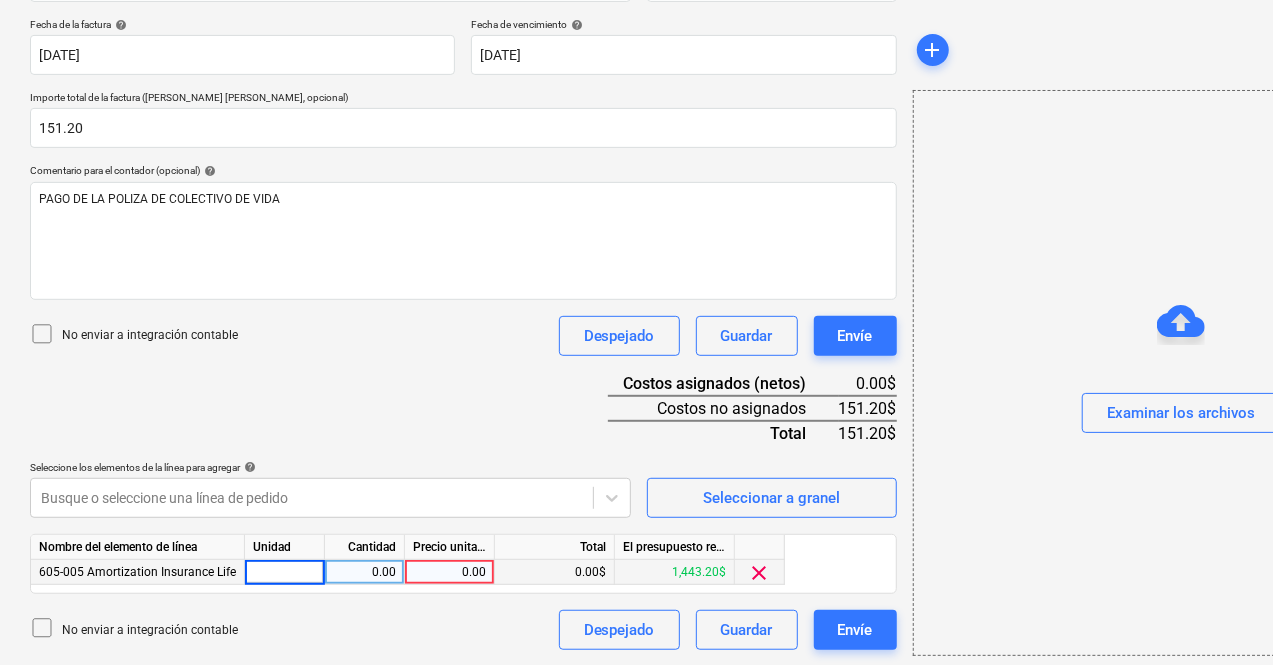 type on "1" 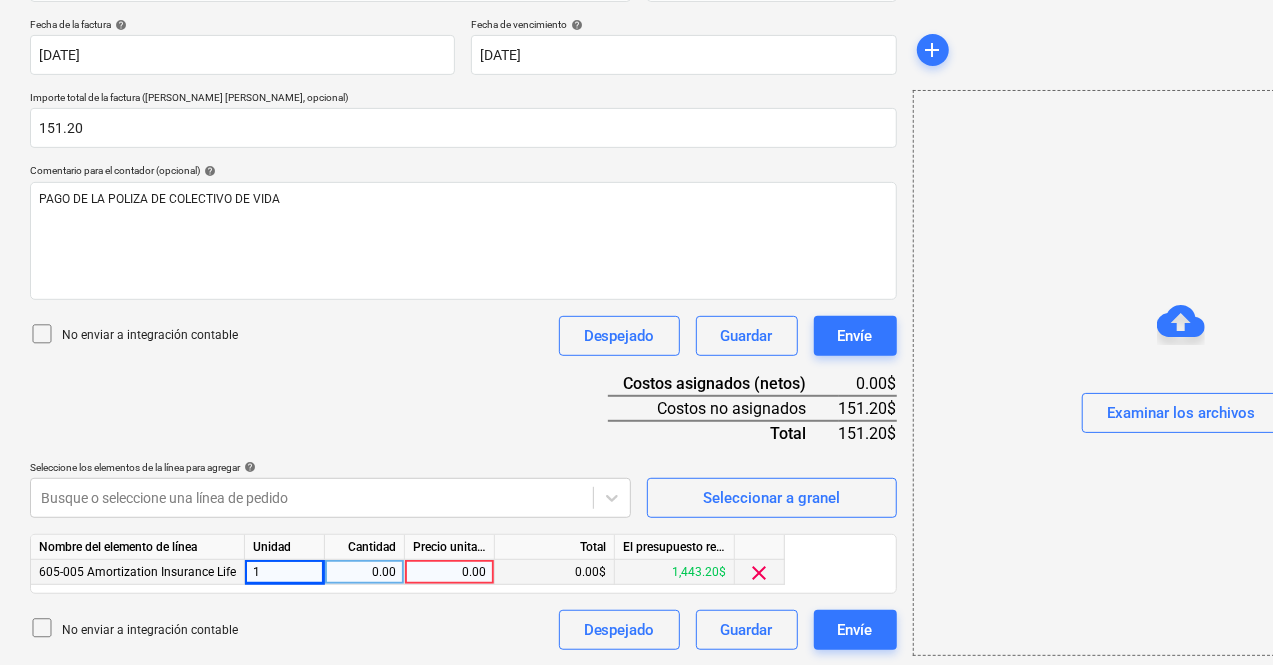 click on "0.00" at bounding box center (364, 572) 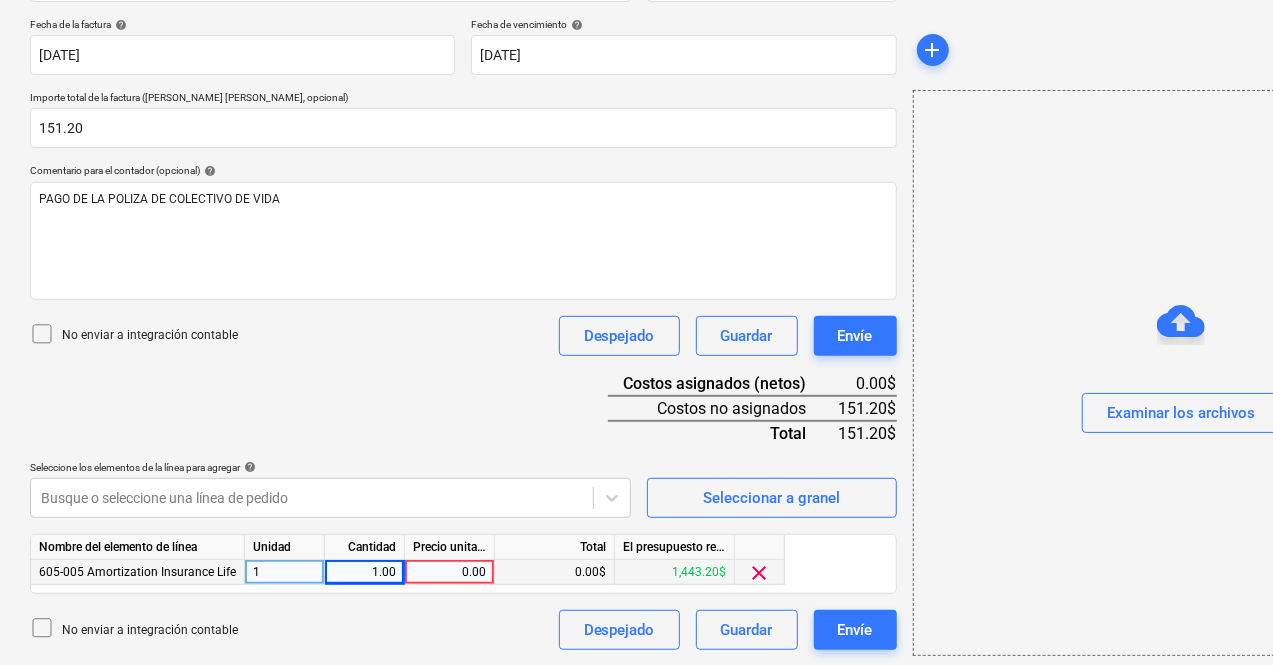 click on "0.00" at bounding box center (449, 572) 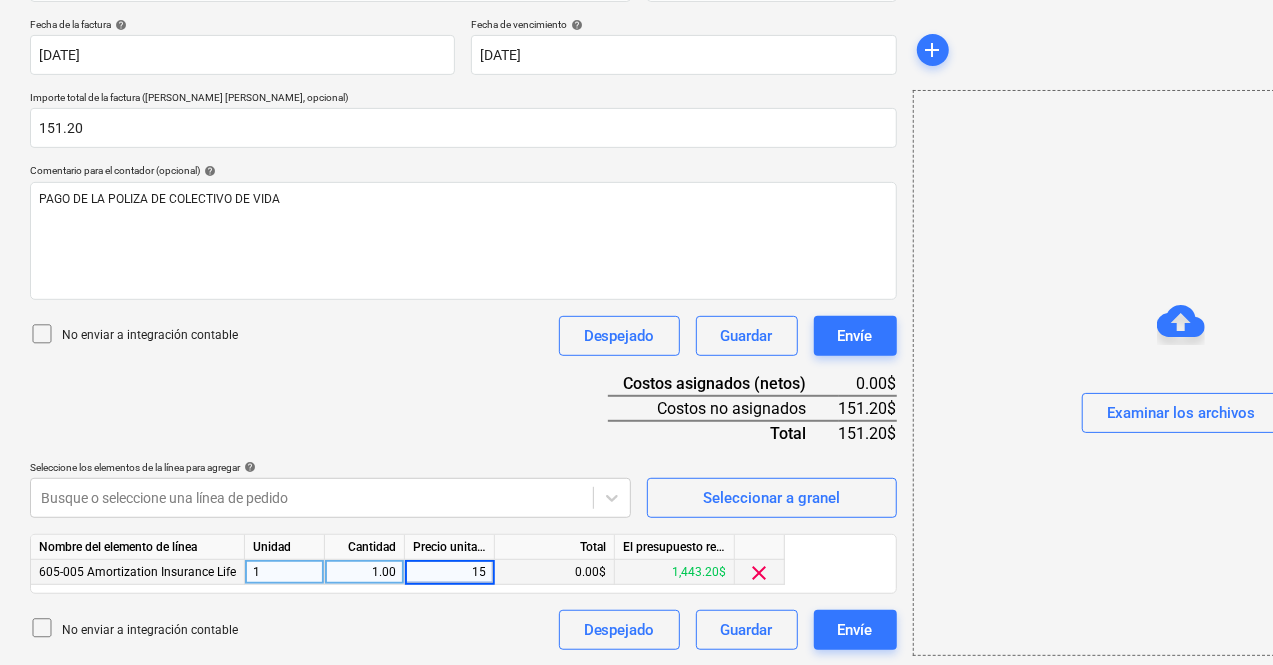 type on "1" 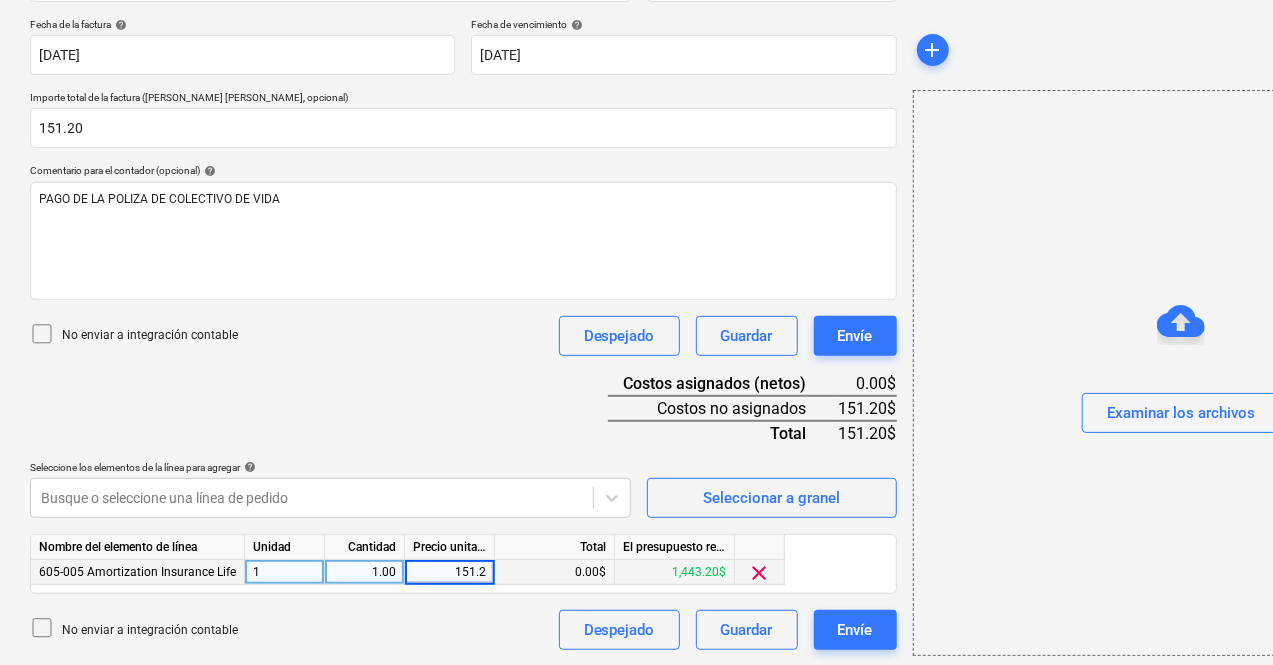 type on "151.20" 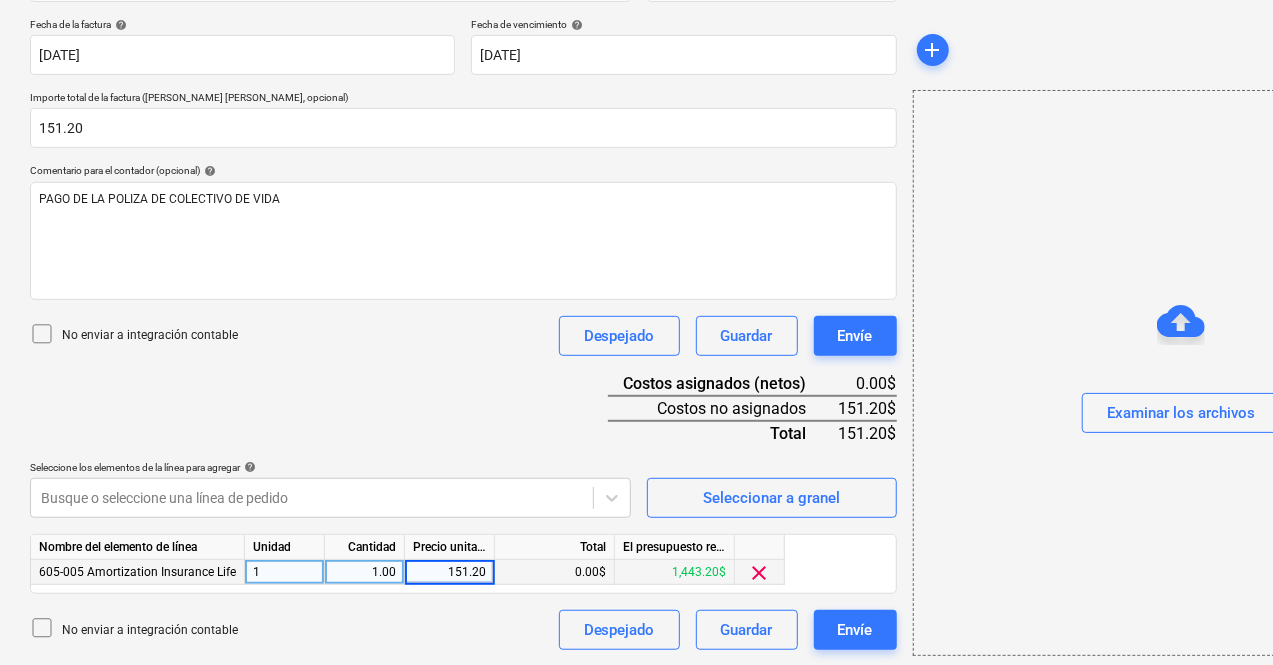 click on "0.00$" at bounding box center (555, 572) 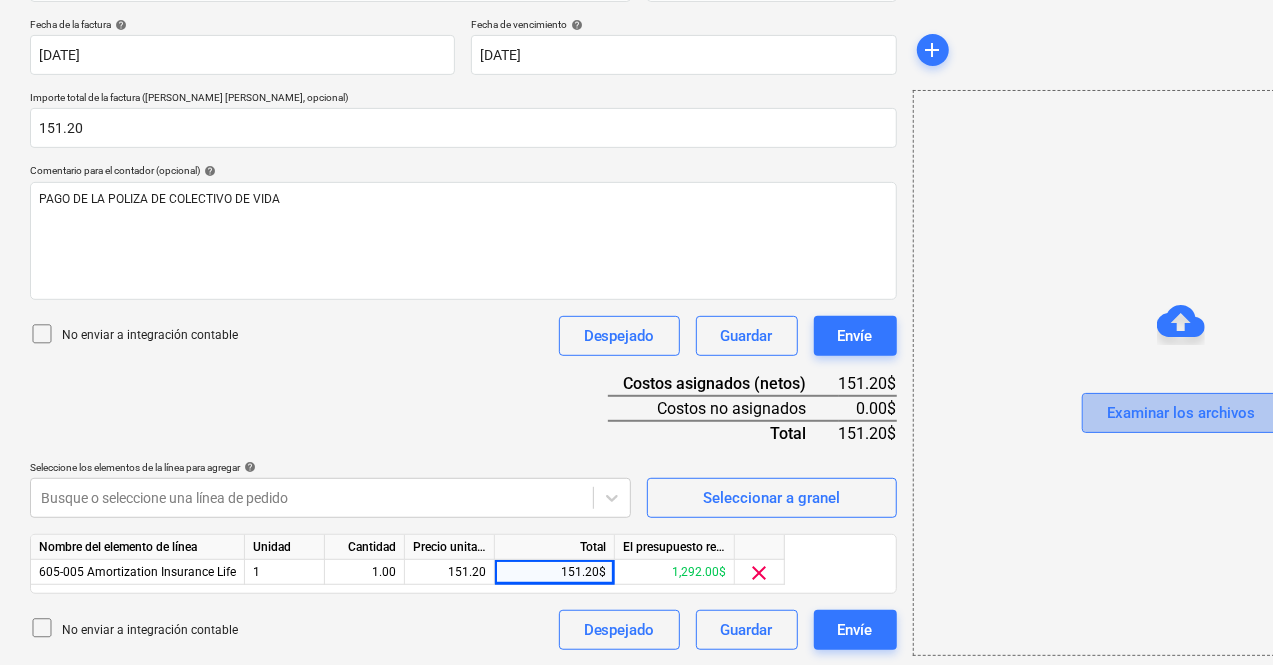 drag, startPoint x: 1037, startPoint y: 414, endPoint x: 1054, endPoint y: 393, distance: 27.018513 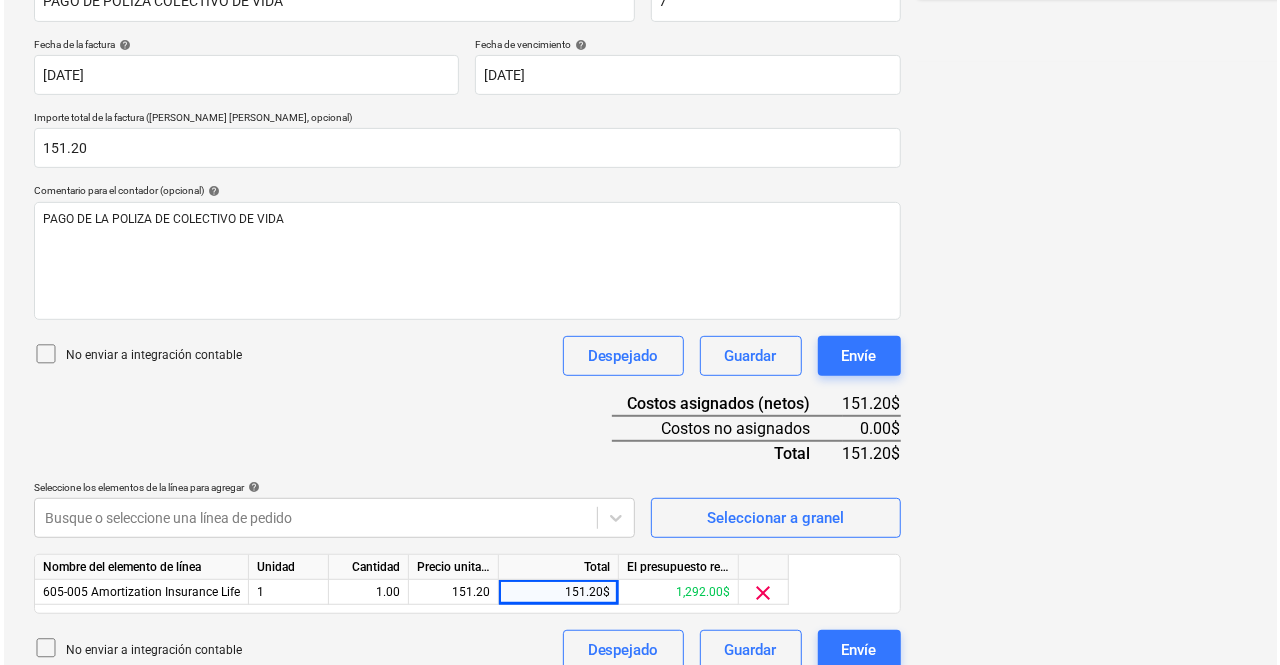 scroll, scrollTop: 366, scrollLeft: 0, axis: vertical 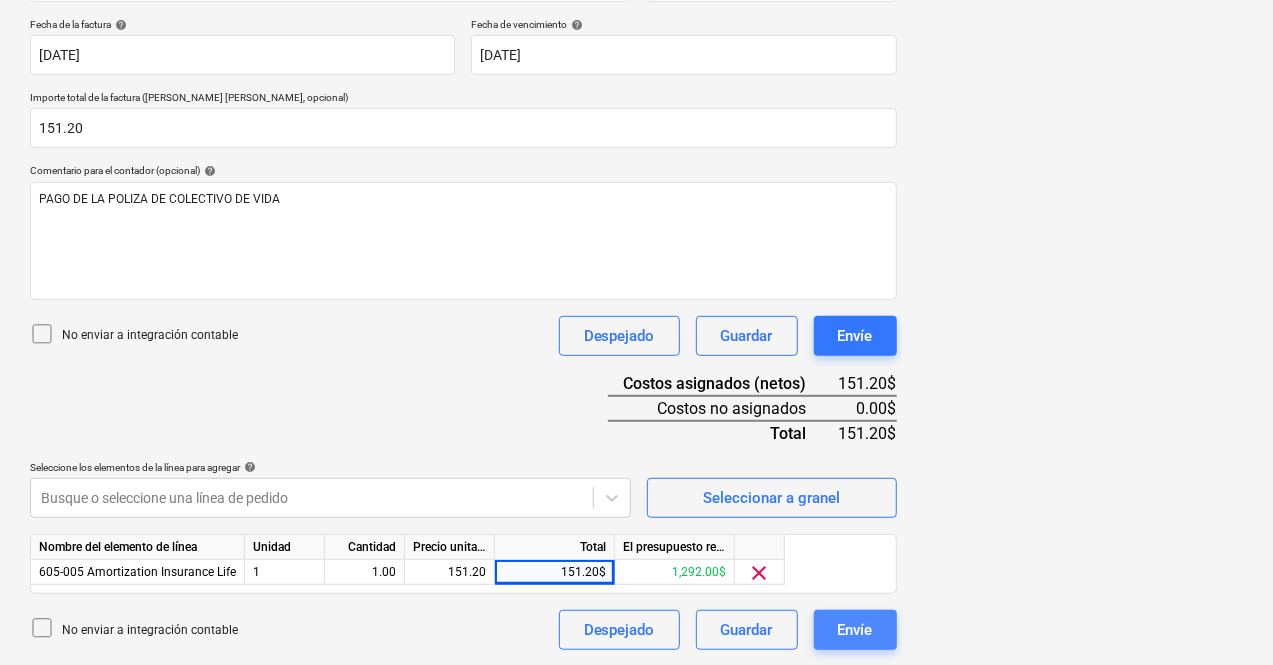 click on "Envíe" at bounding box center [855, 630] 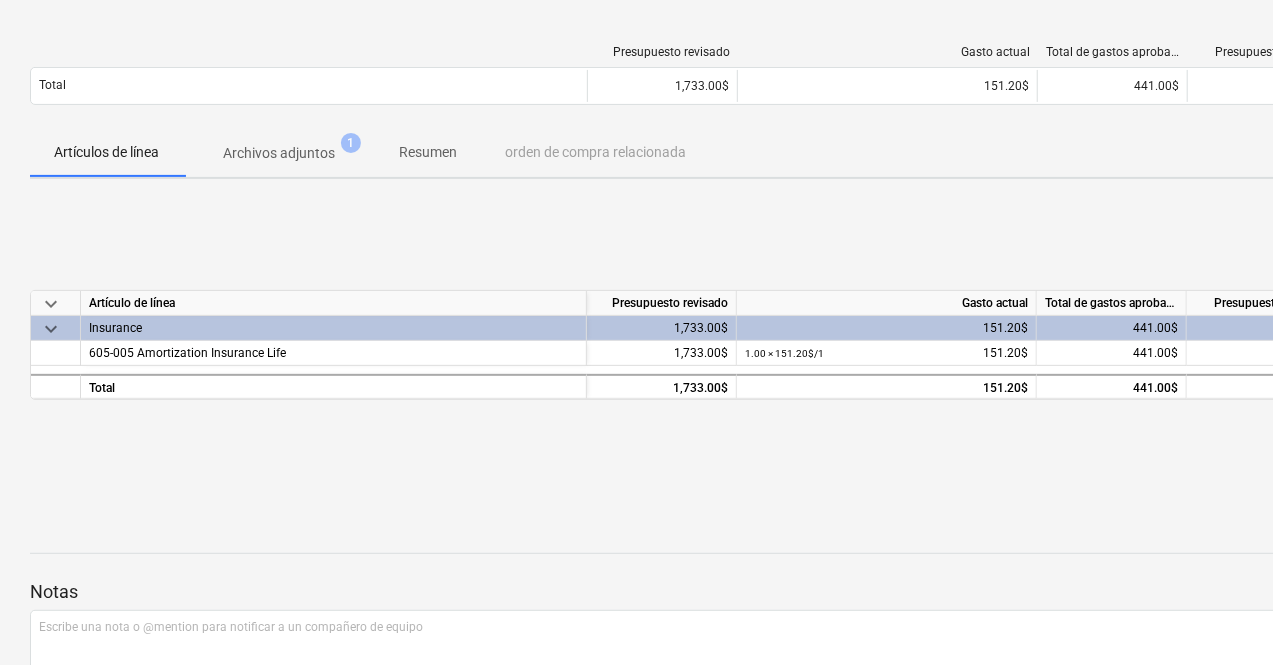scroll, scrollTop: 200, scrollLeft: 0, axis: vertical 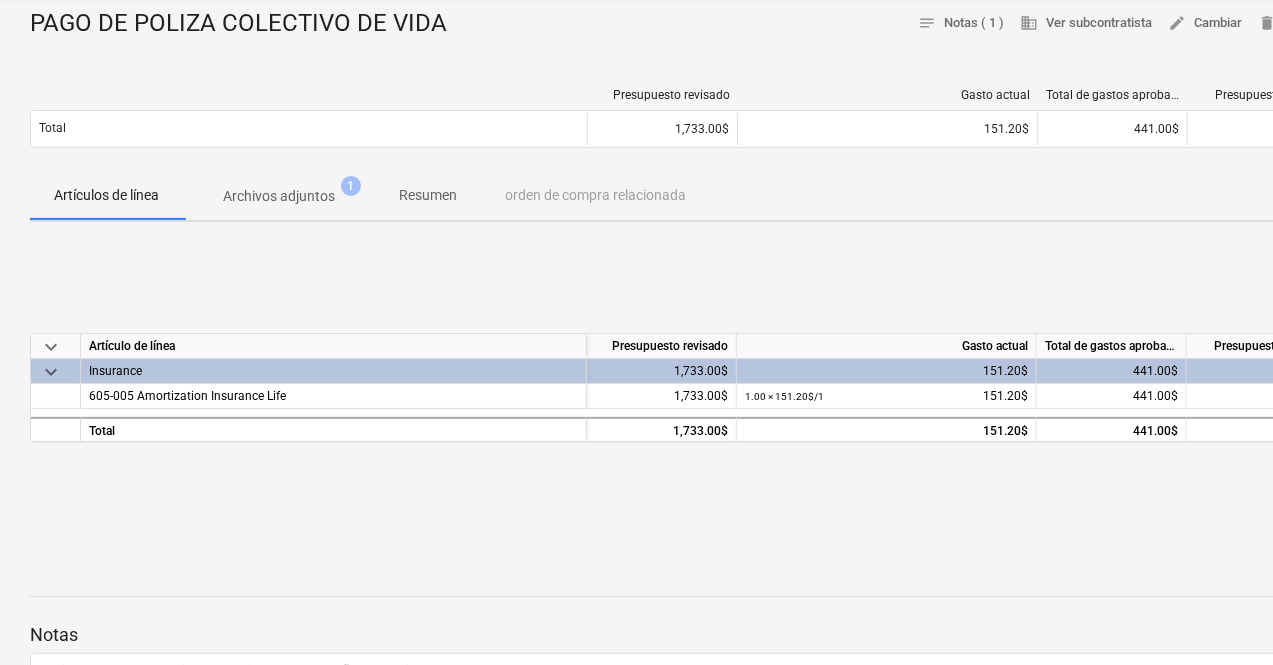 drag, startPoint x: 1084, startPoint y: 540, endPoint x: 1075, endPoint y: 549, distance: 12.727922 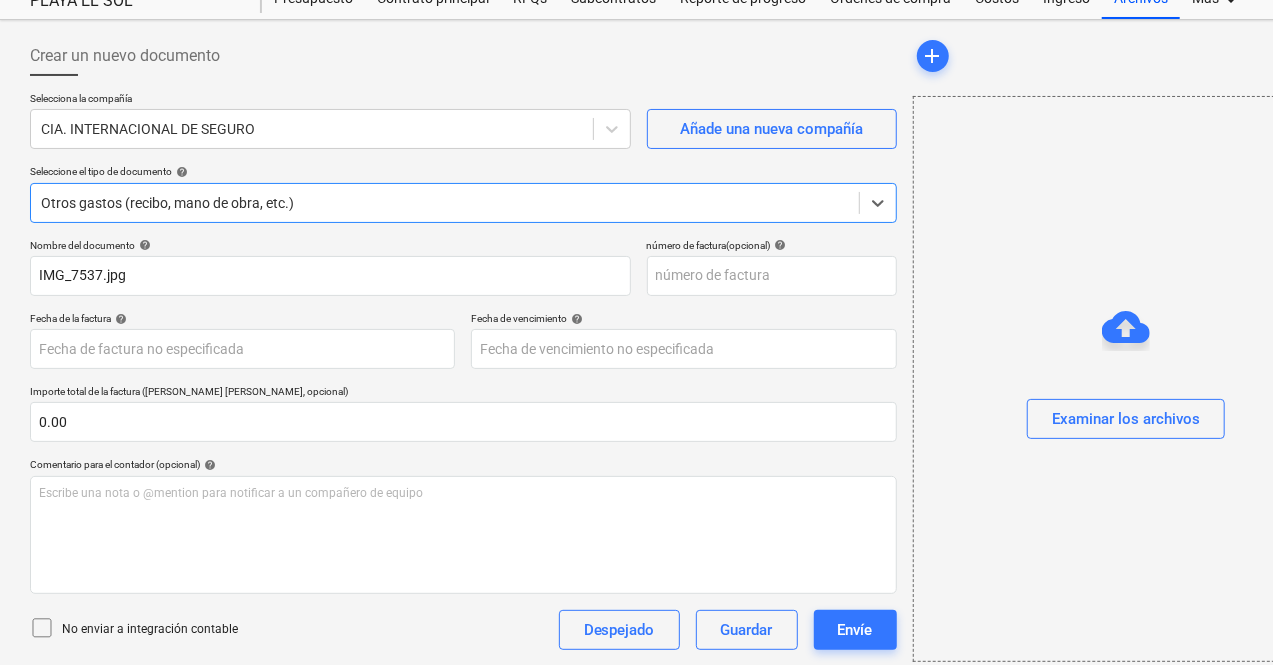 scroll, scrollTop: 0, scrollLeft: 0, axis: both 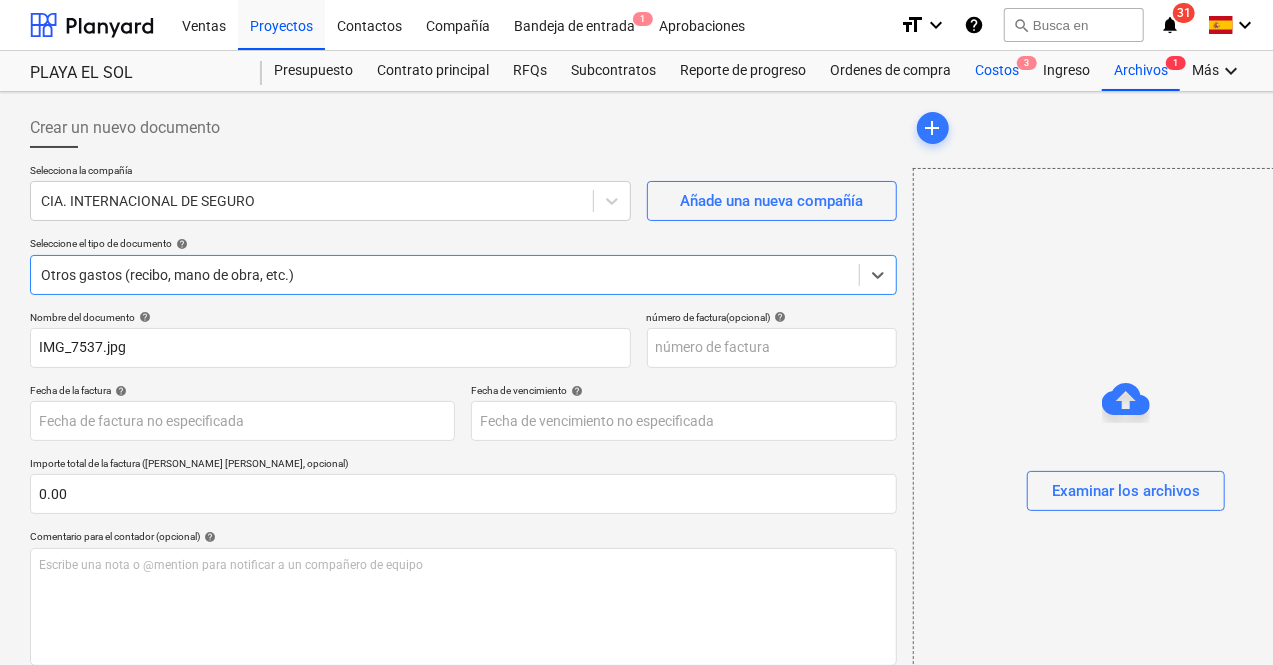 click on "Costos 3" at bounding box center [997, 71] 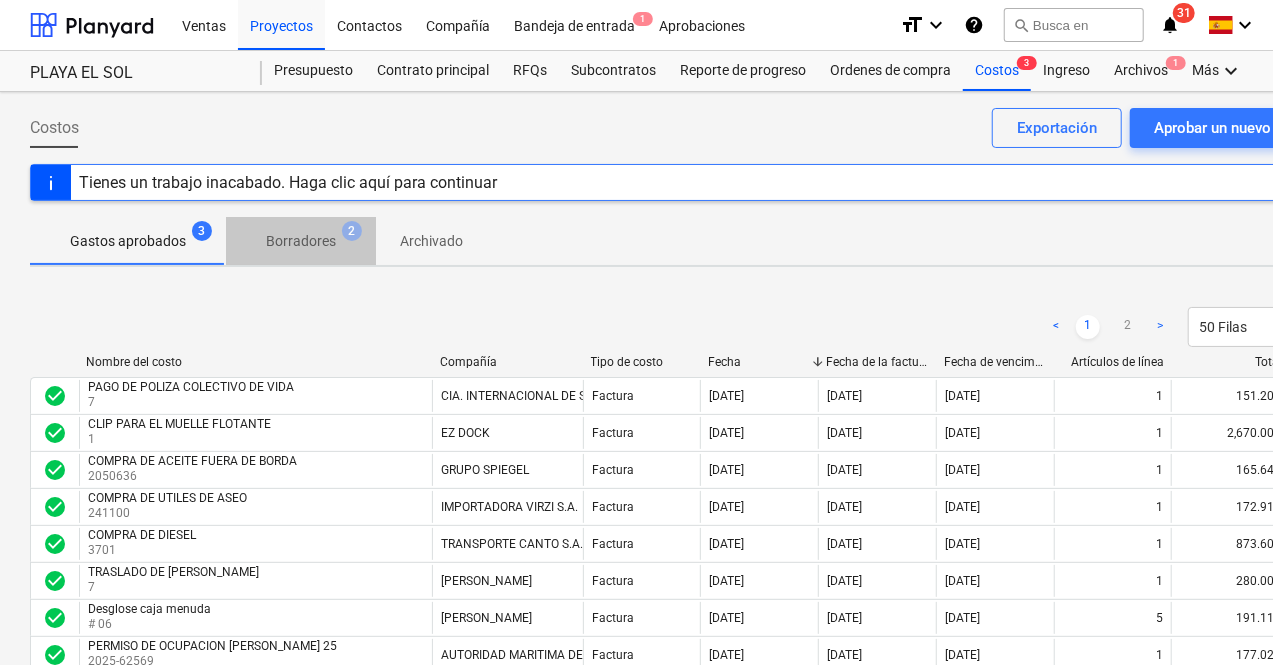 click on "Borradores" at bounding box center [301, 241] 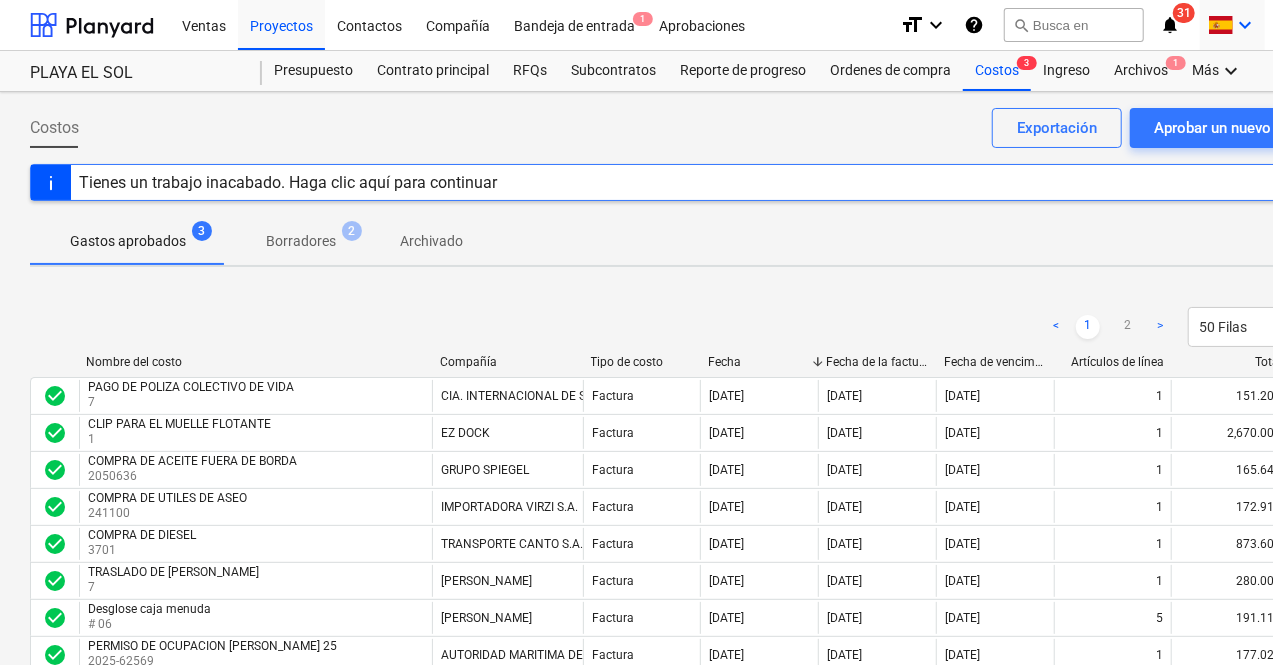 click on "keyboard_arrow_down" at bounding box center [1245, 25] 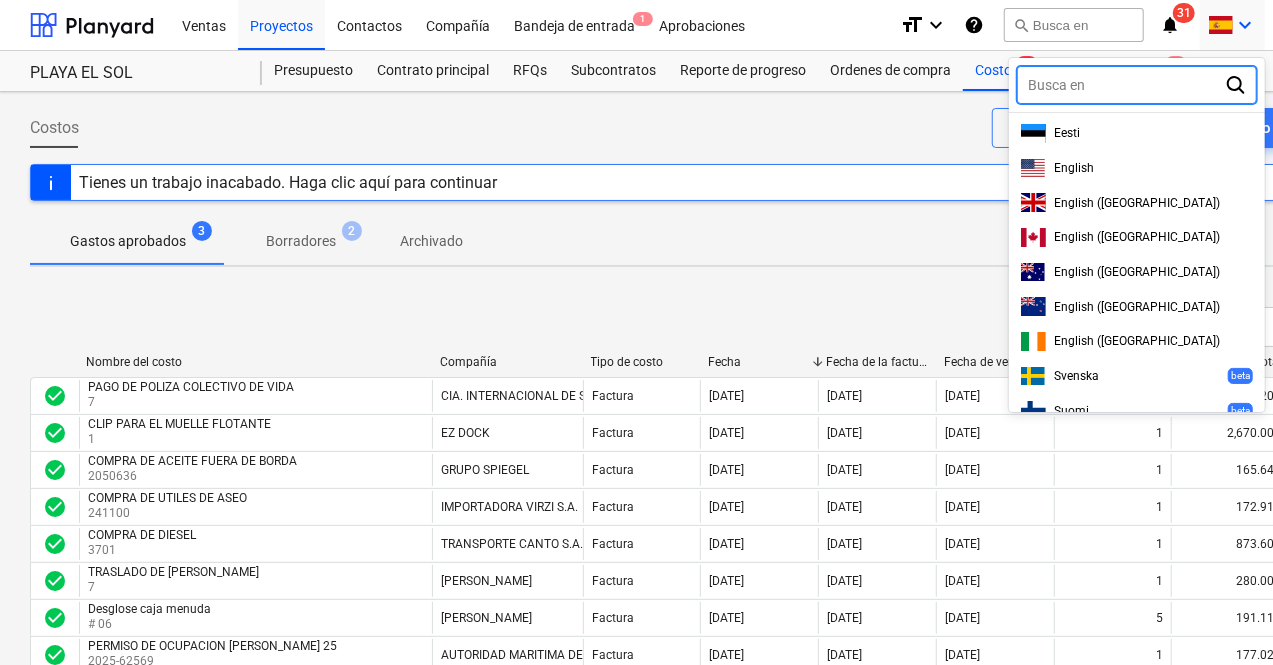 scroll, scrollTop: 270, scrollLeft: 0, axis: vertical 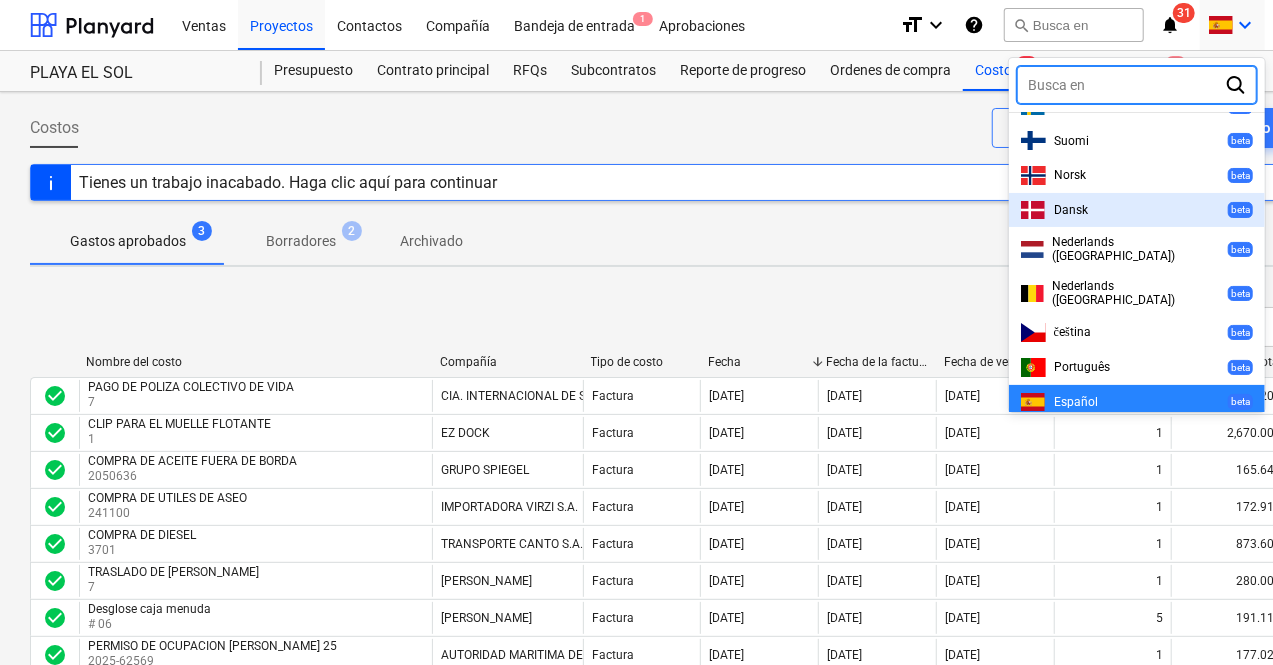 click at bounding box center [636, 332] 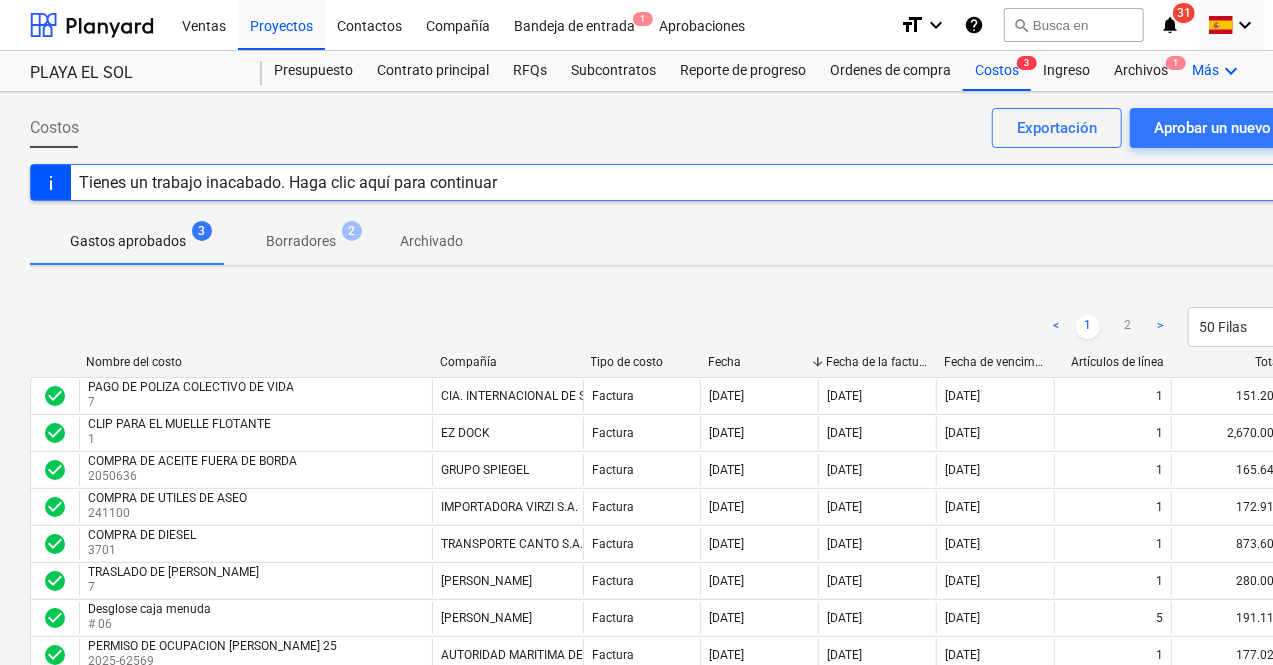 click on "keyboard_arrow_down" at bounding box center [1231, 71] 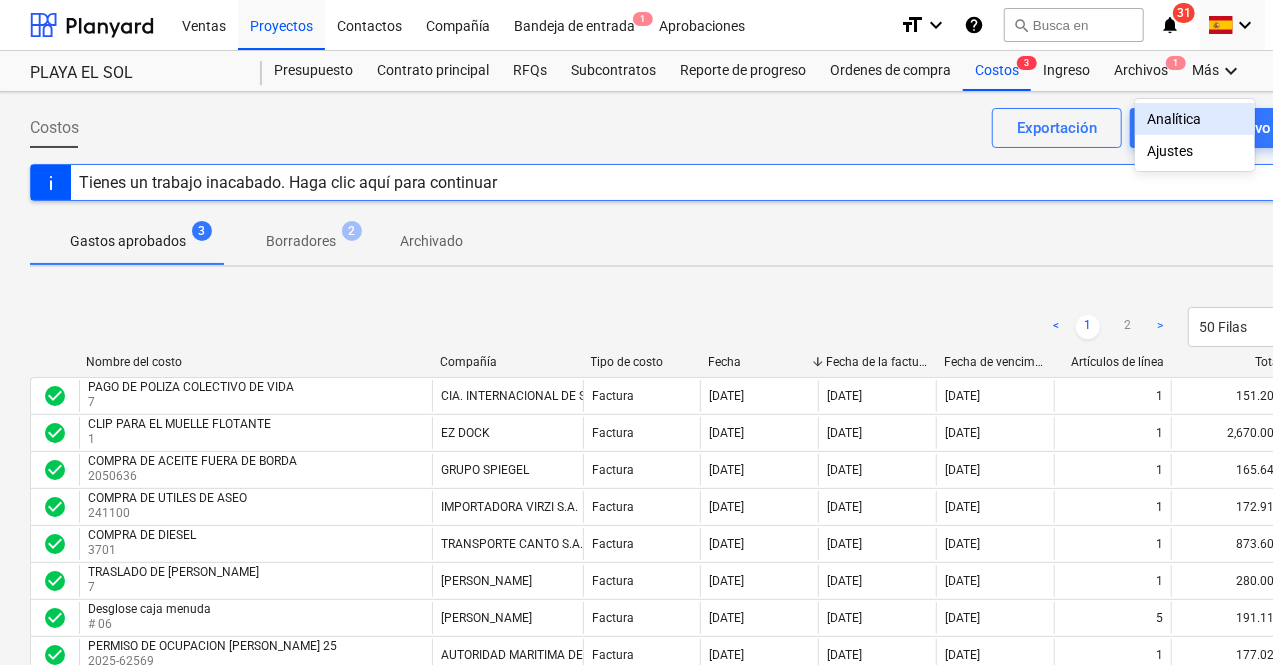 click at bounding box center (636, 332) 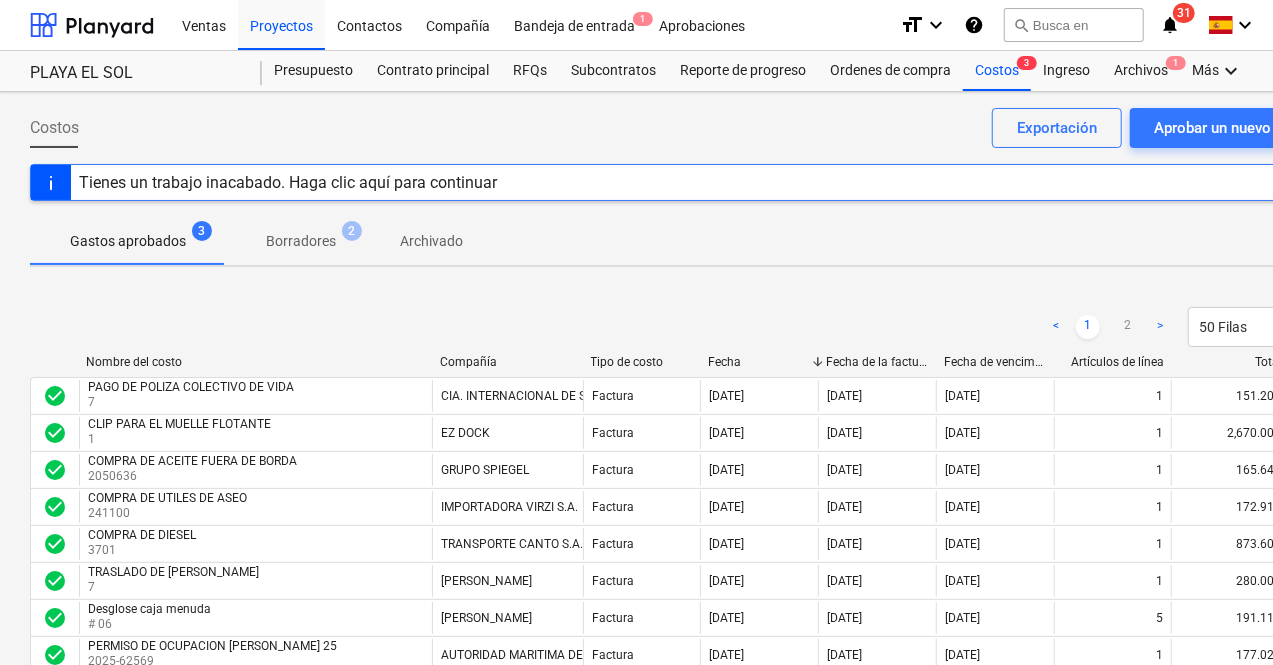 drag, startPoint x: 1262, startPoint y: 1, endPoint x: 710, endPoint y: 151, distance: 572.01746 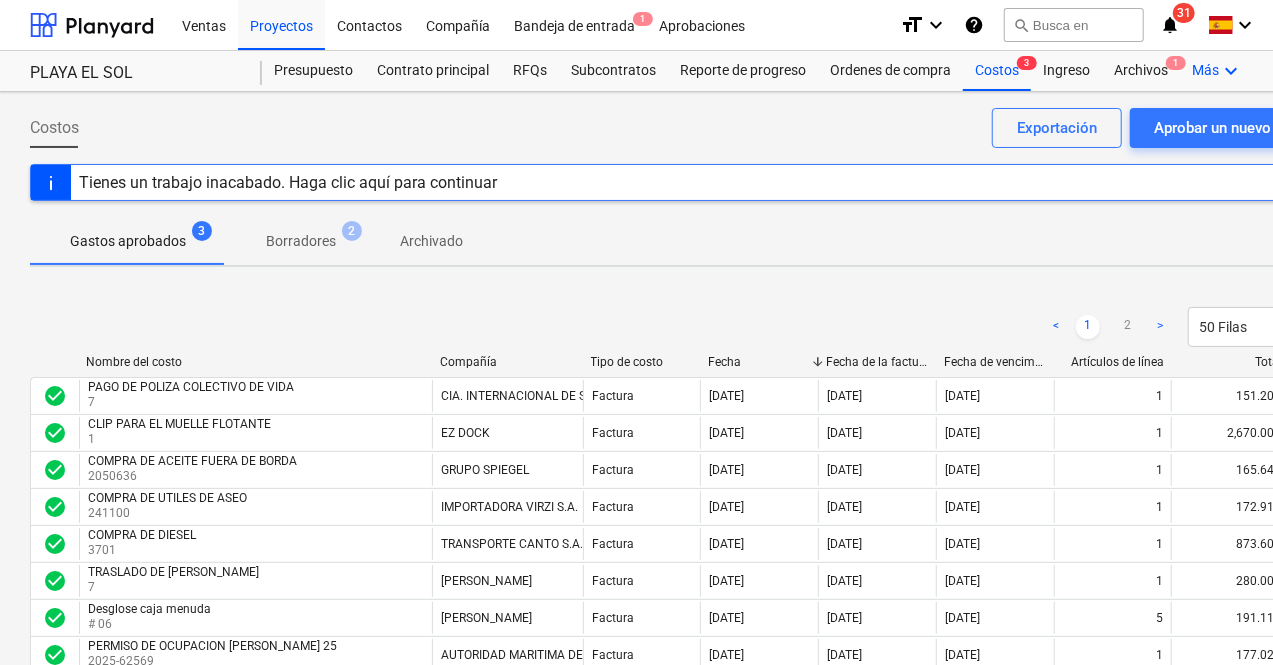 click on "keyboard_arrow_down" at bounding box center [1231, 71] 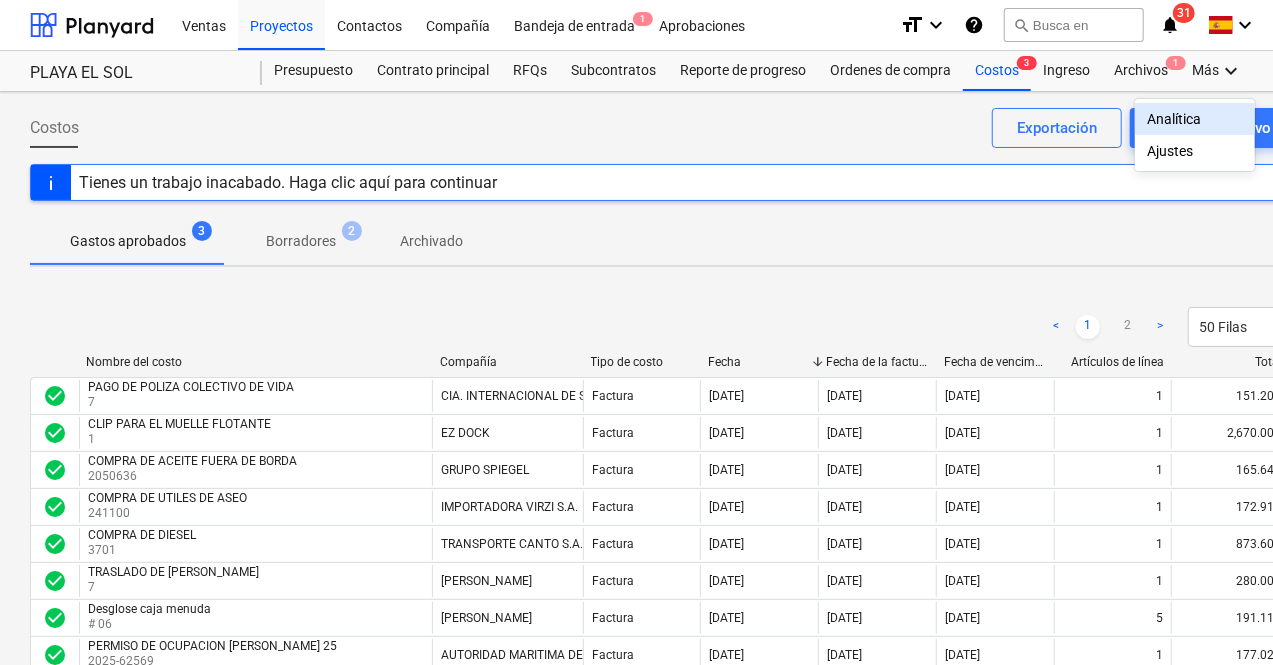 drag, startPoint x: 728, startPoint y: 131, endPoint x: 943, endPoint y: 44, distance: 231.93533 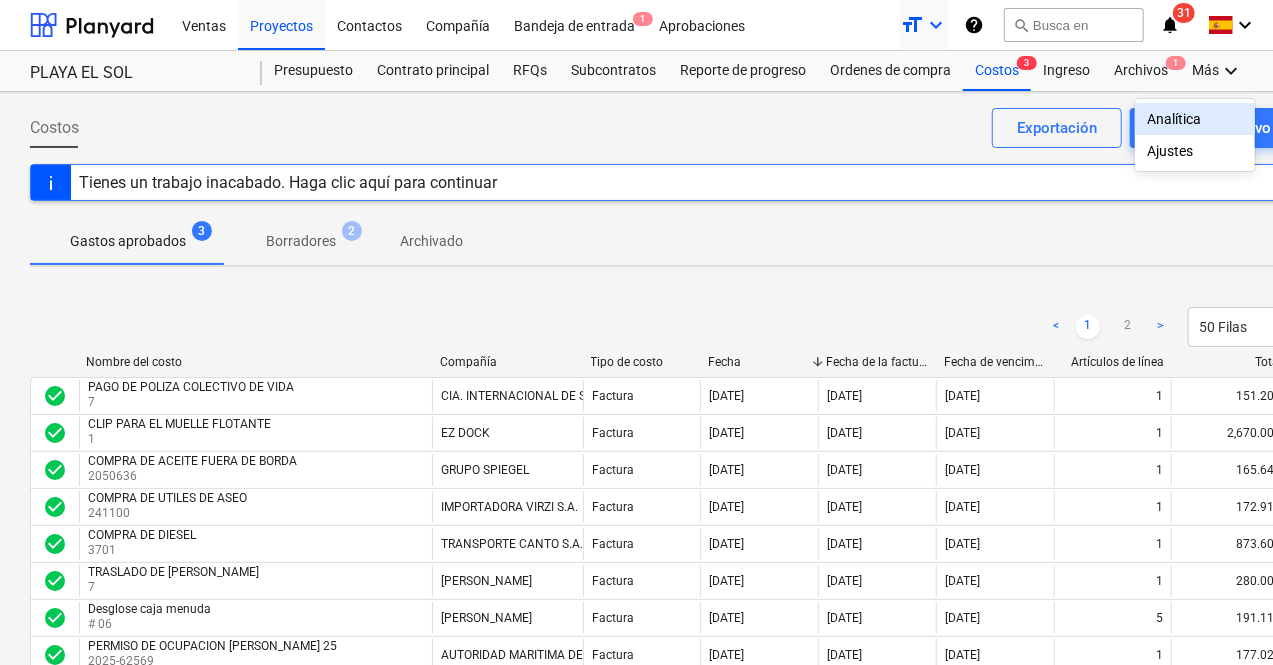 click at bounding box center [636, 332] 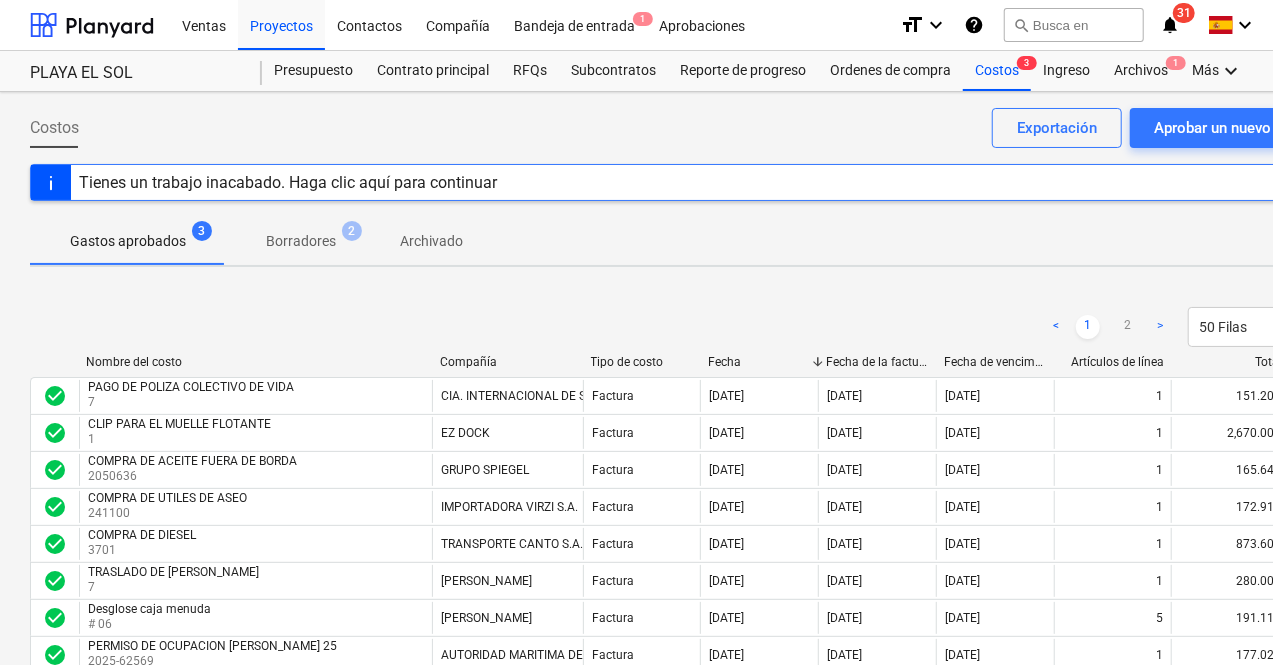 click at bounding box center (684, 209) 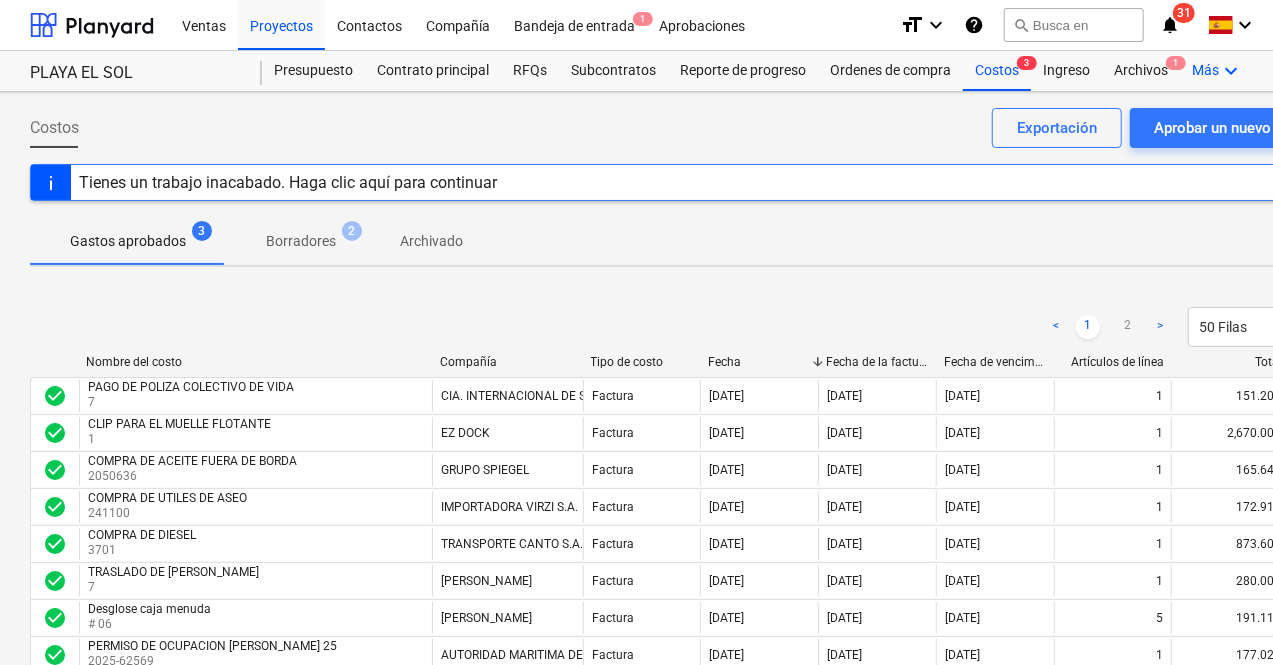 click on "keyboard_arrow_down" at bounding box center (1231, 71) 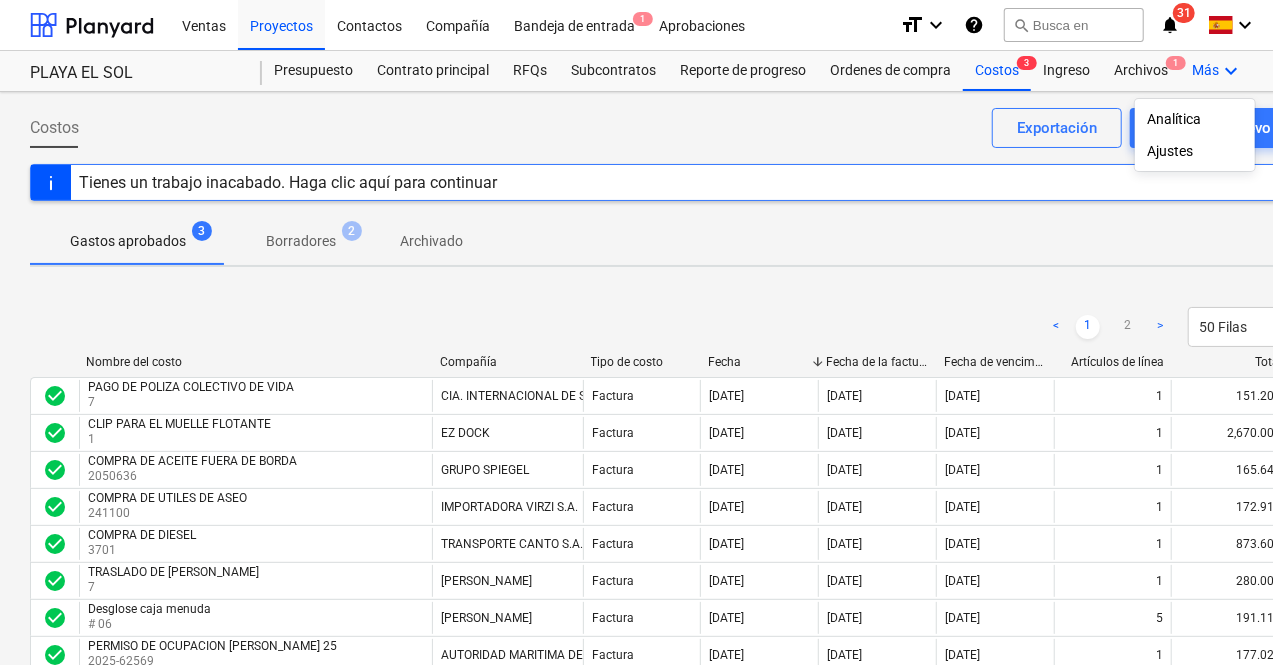 click at bounding box center [636, 332] 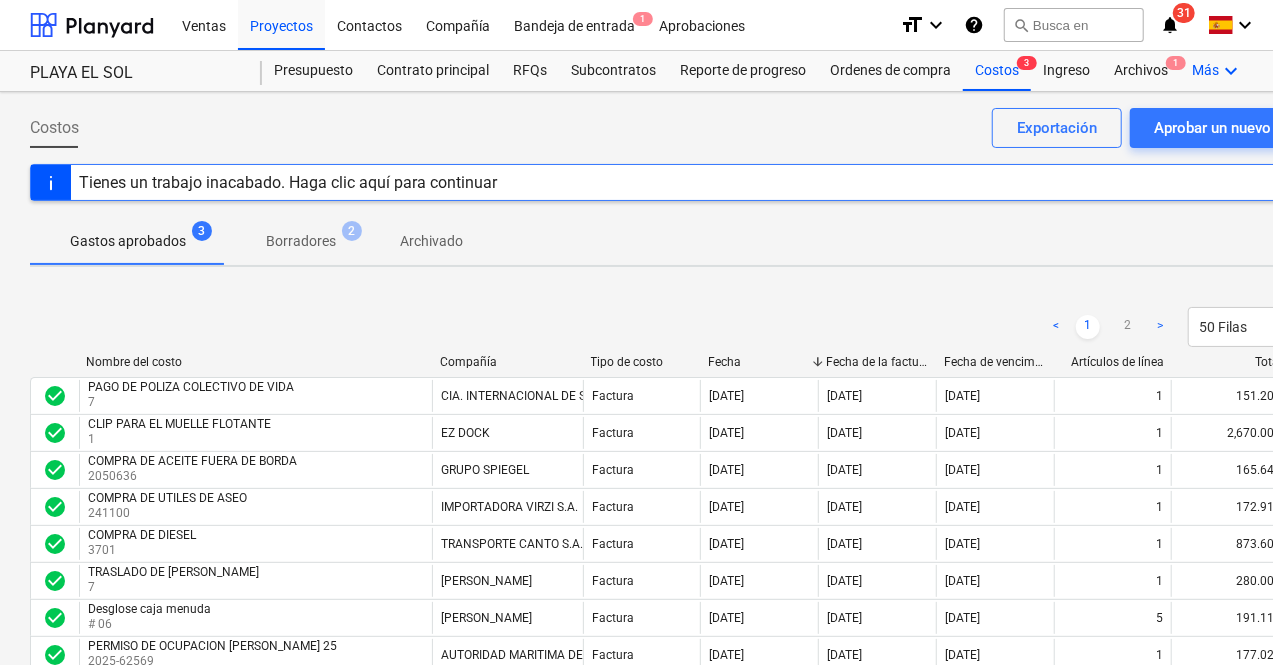 click on "keyboard_arrow_down" at bounding box center (1231, 71) 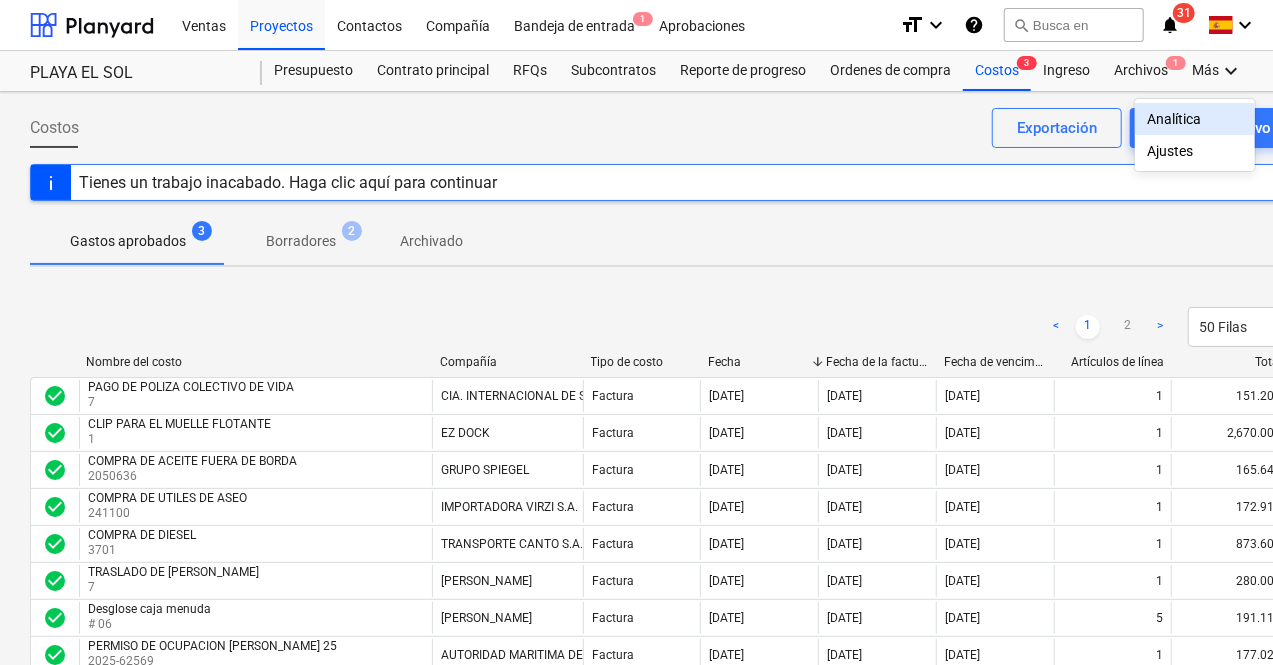 click at bounding box center [636, 332] 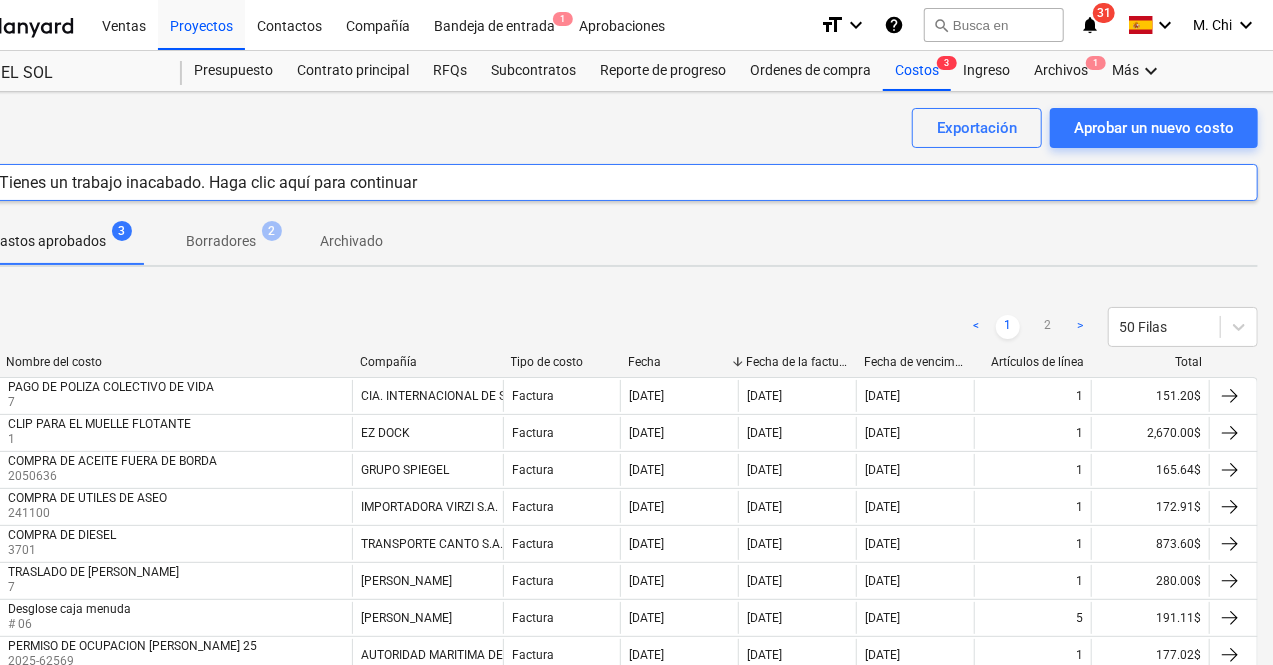 scroll, scrollTop: 0, scrollLeft: 94, axis: horizontal 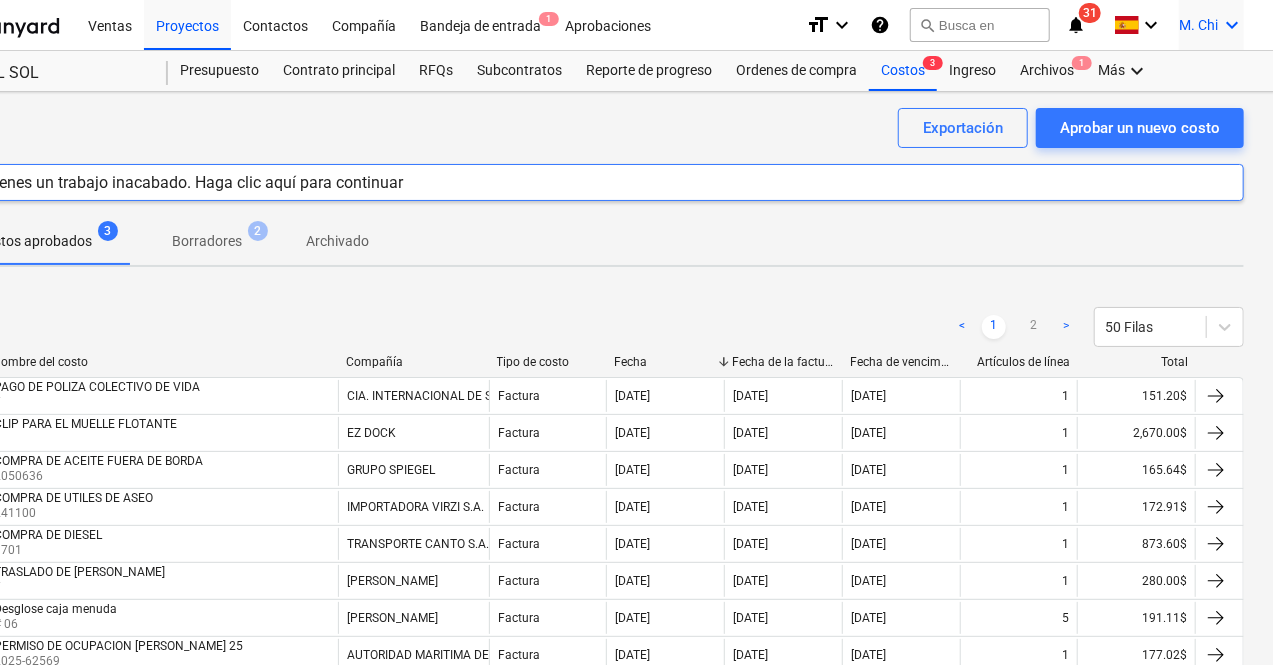 click on "keyboard_arrow_down" at bounding box center [1232, 25] 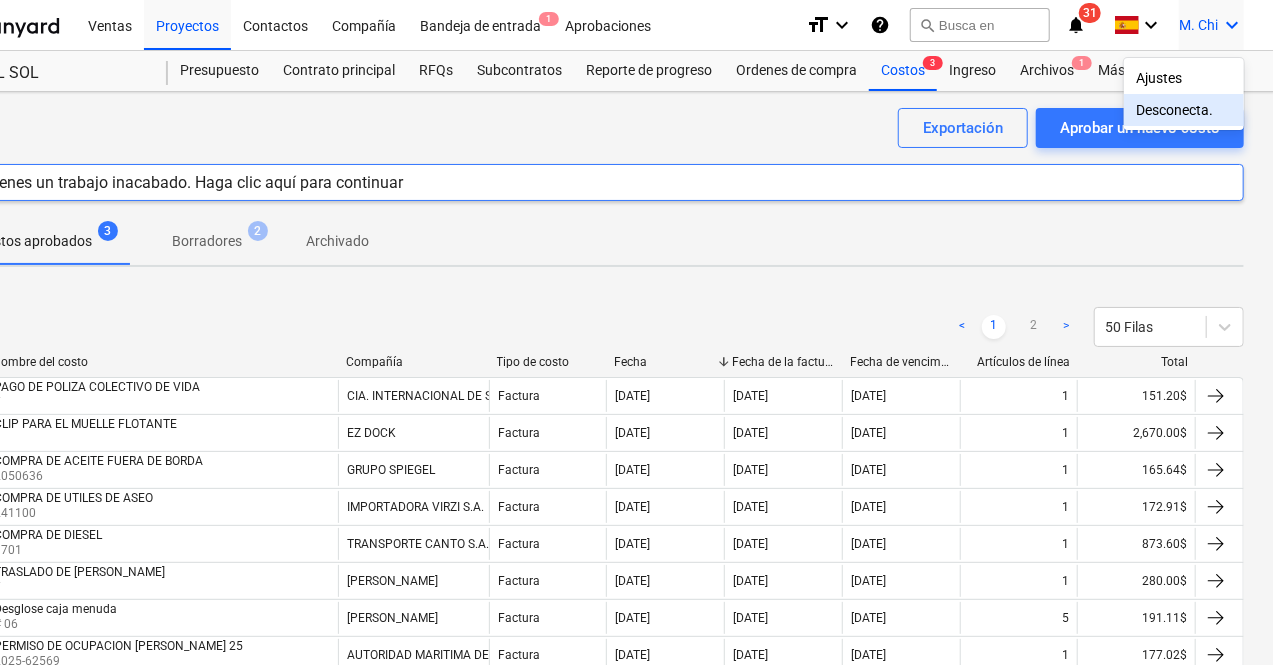 click on "Desconecta." at bounding box center (1184, 110) 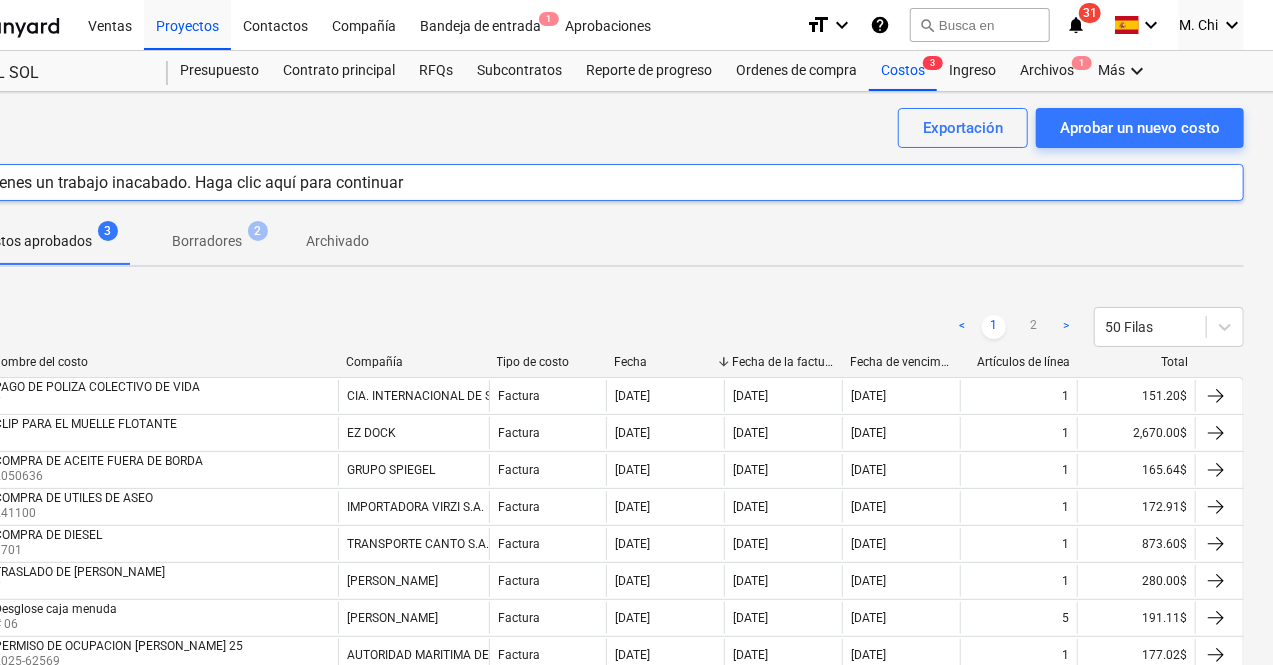 scroll, scrollTop: 0, scrollLeft: 0, axis: both 